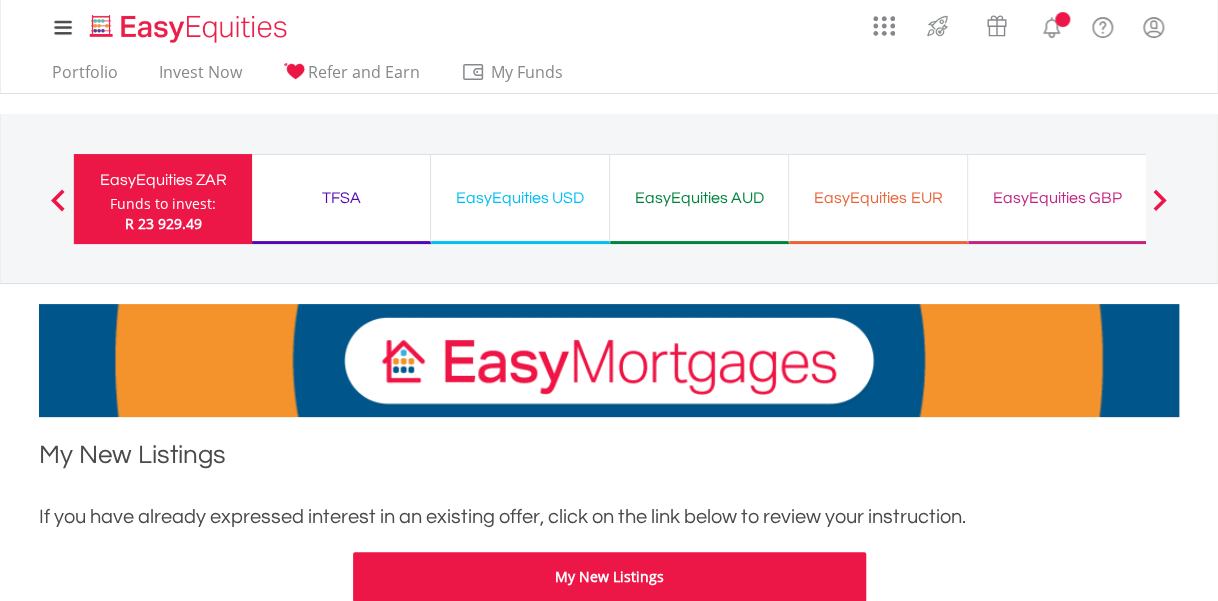 scroll, scrollTop: 316, scrollLeft: 0, axis: vertical 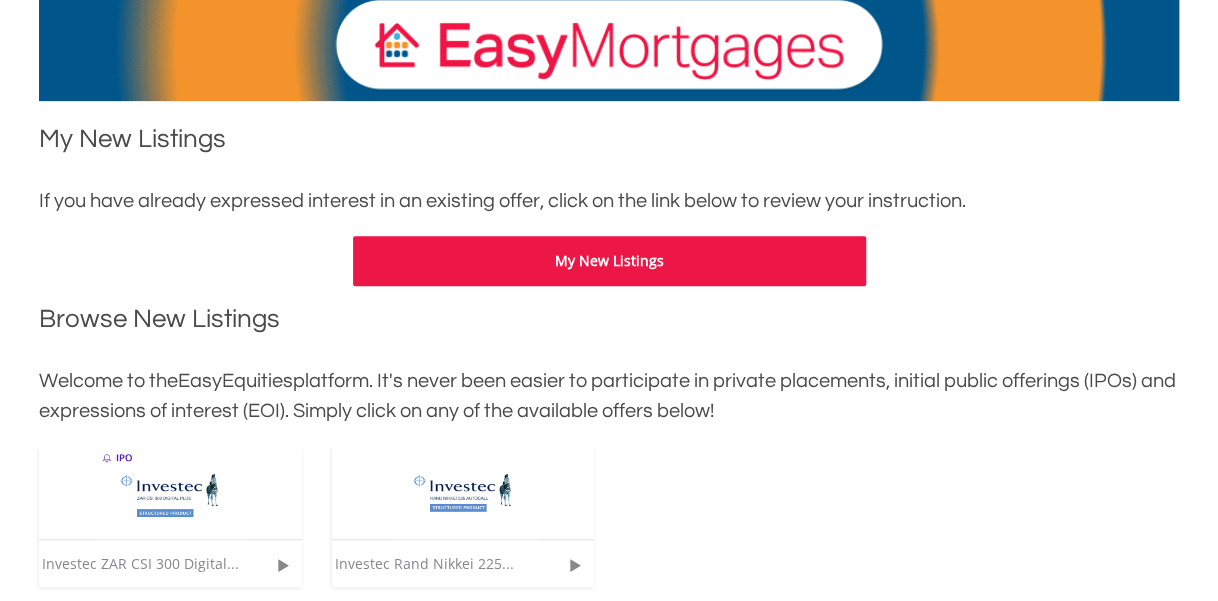 click on "If you have already expressed interest in an existing offer, click on the link below to review your instruction." at bounding box center (609, 201) 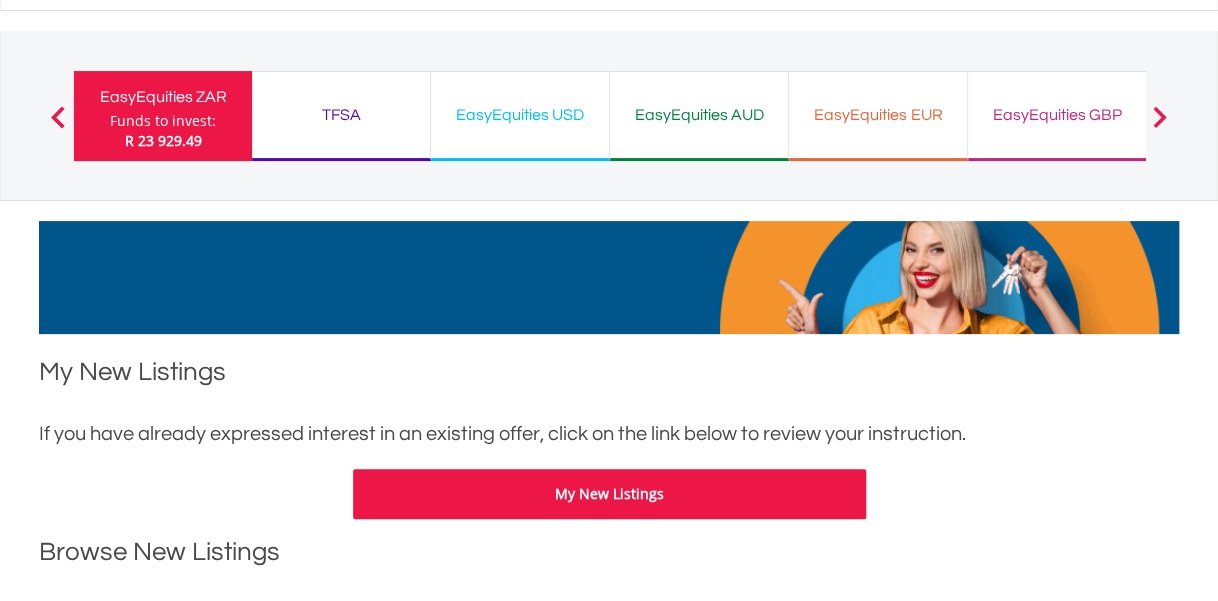 scroll, scrollTop: 0, scrollLeft: 0, axis: both 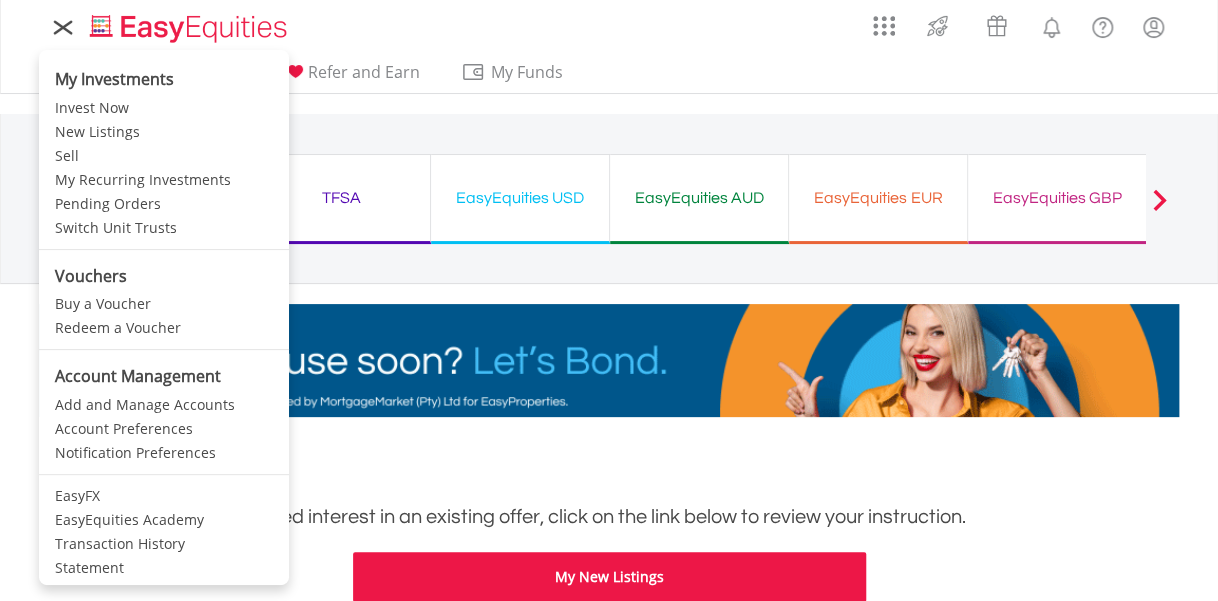 click 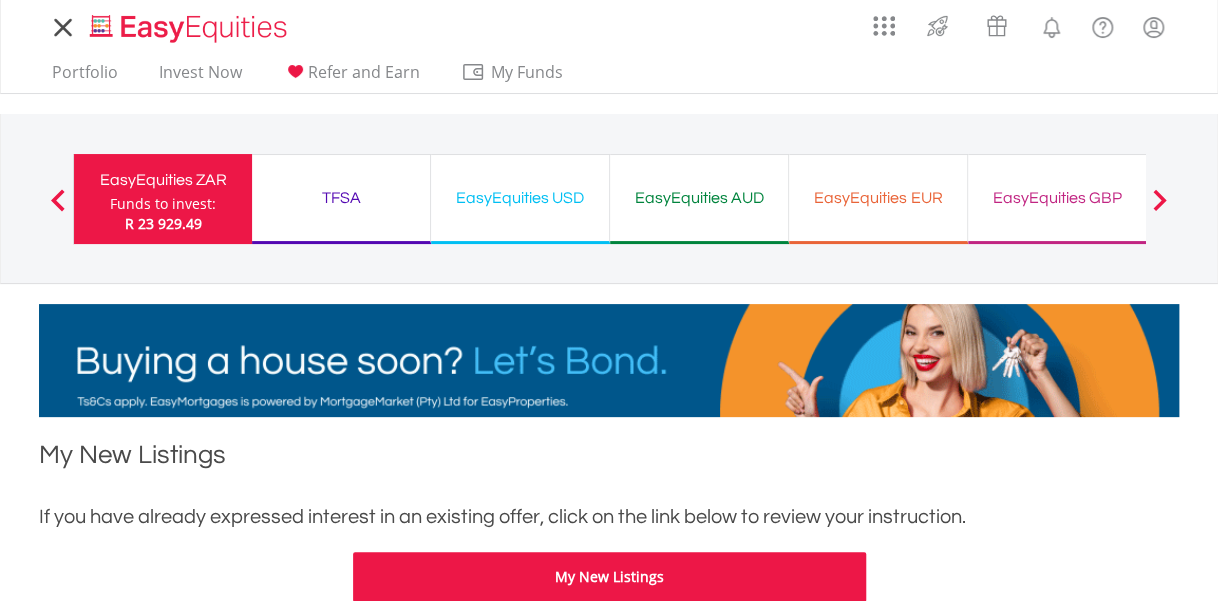 click 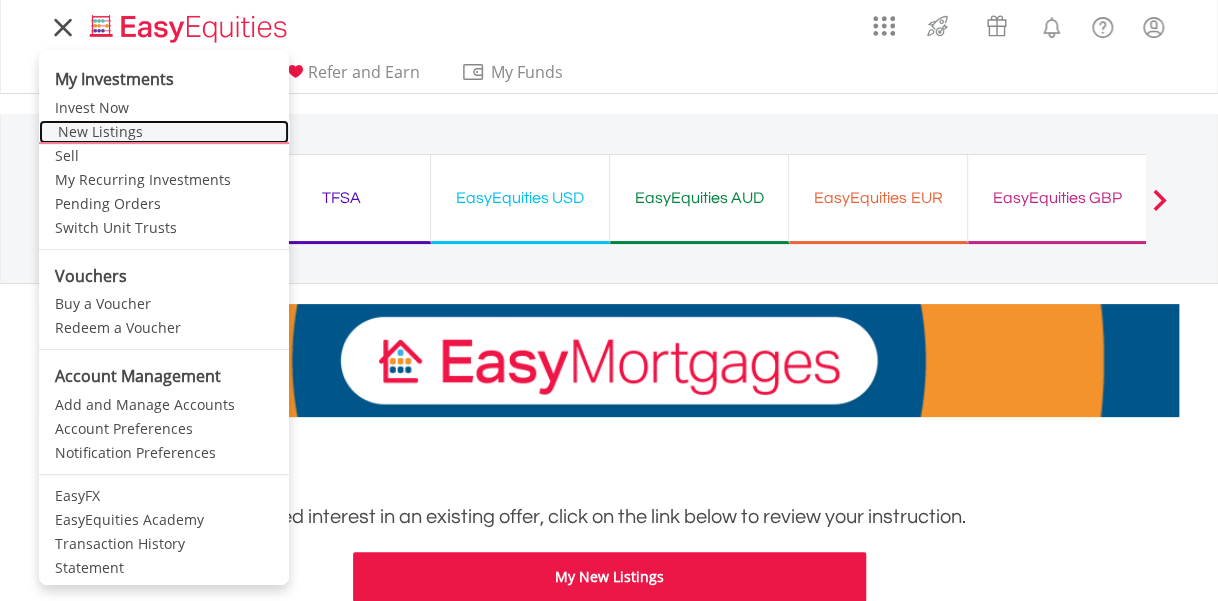 click on "New Listings" at bounding box center (164, 132) 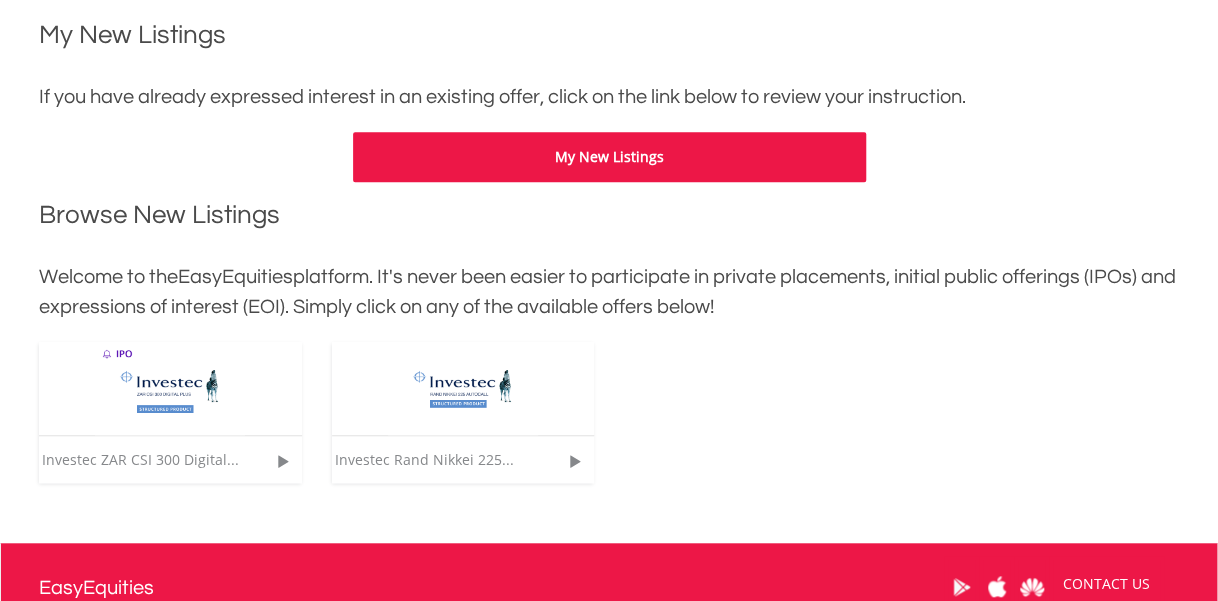 scroll, scrollTop: 422, scrollLeft: 0, axis: vertical 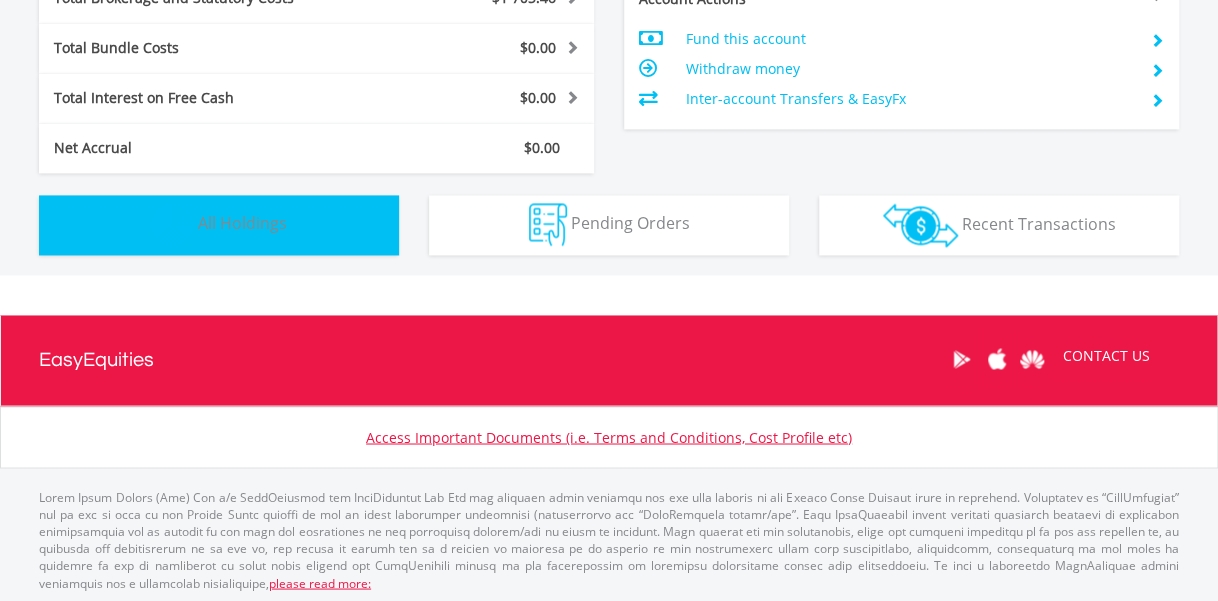click on "Holdings
All Holdings" at bounding box center (219, 225) 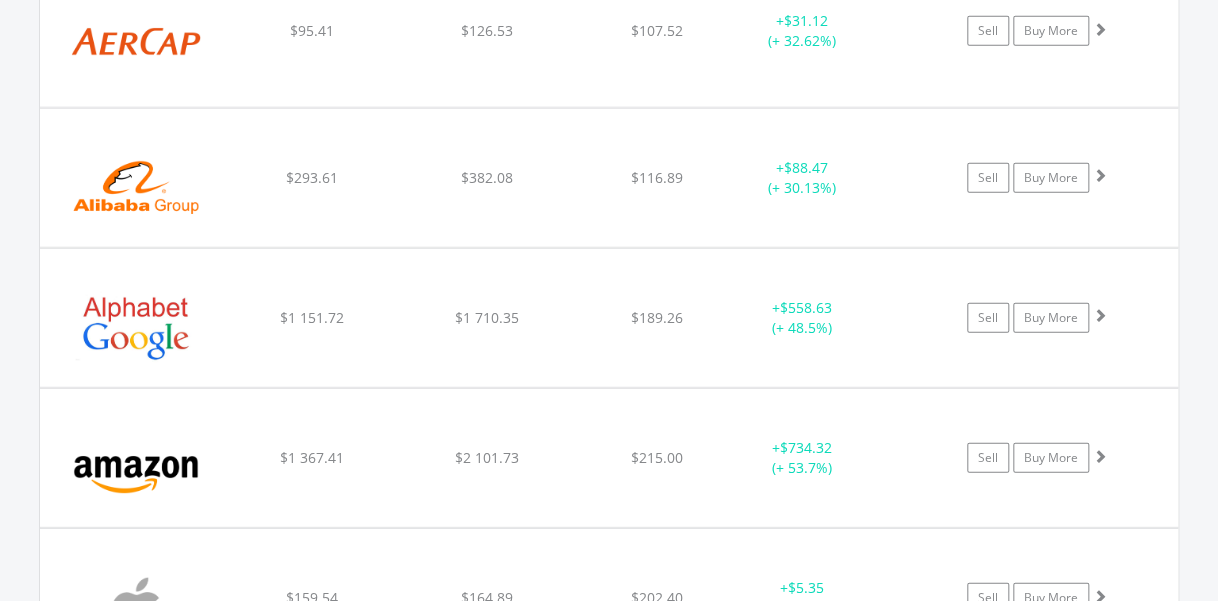 scroll, scrollTop: 2180, scrollLeft: 0, axis: vertical 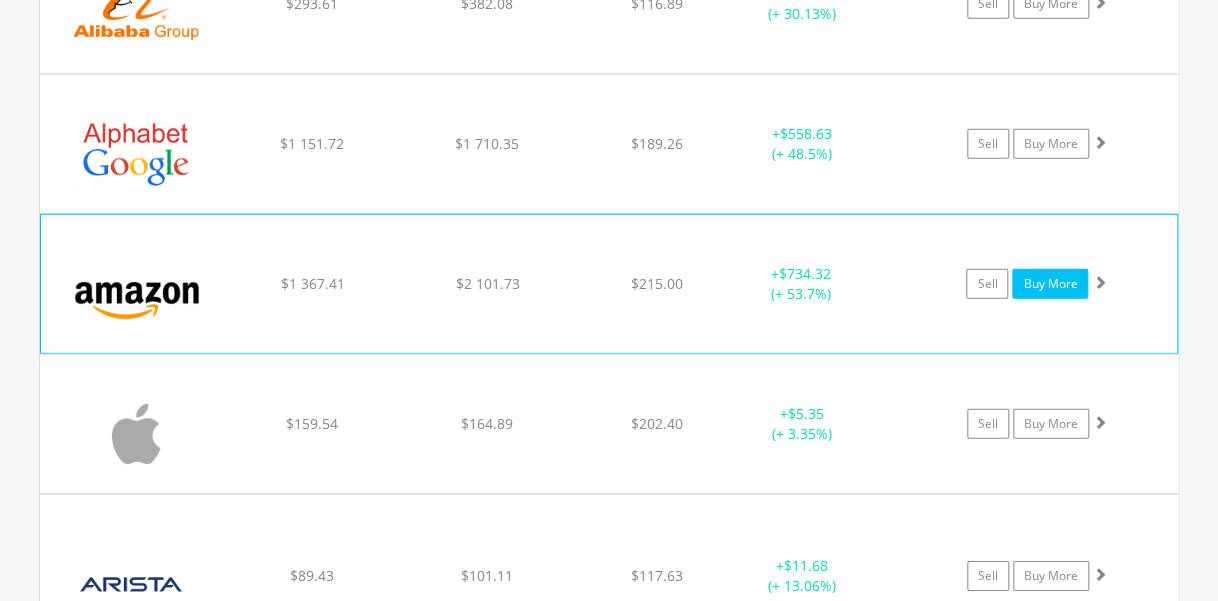 click on "Buy More" at bounding box center (1050, 284) 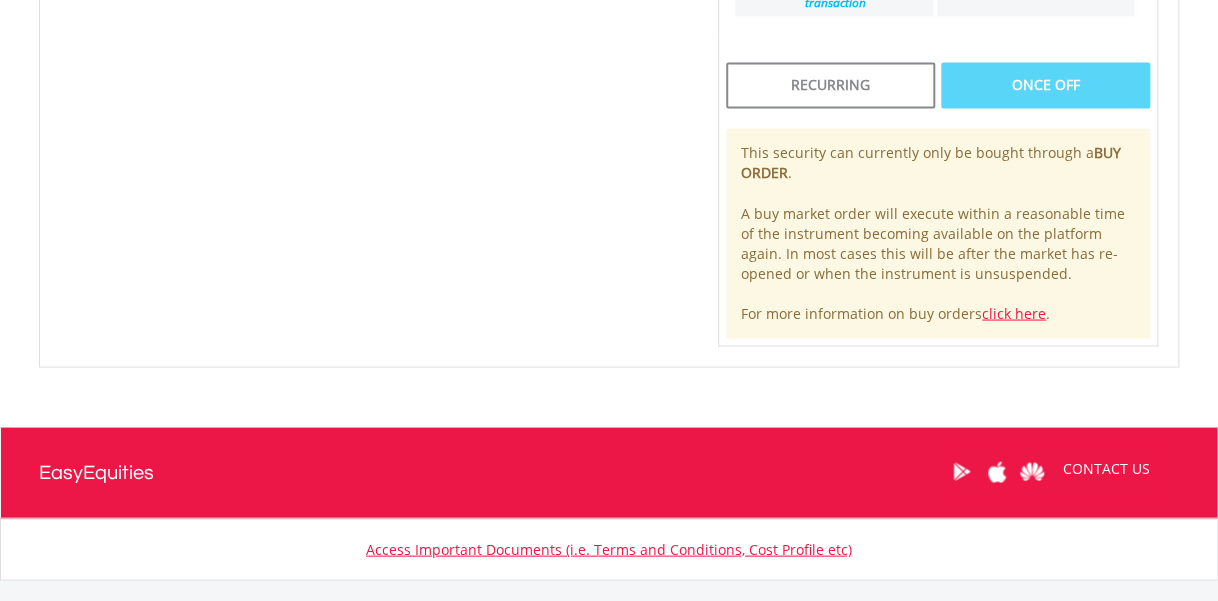 scroll, scrollTop: 917, scrollLeft: 0, axis: vertical 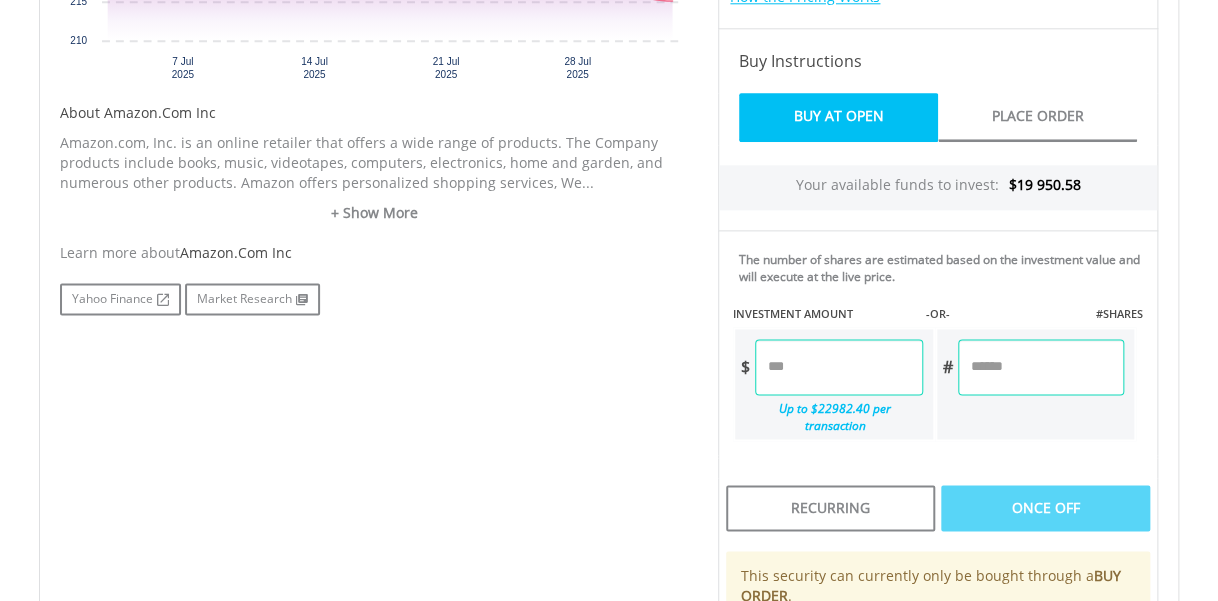 click at bounding box center (838, 367) 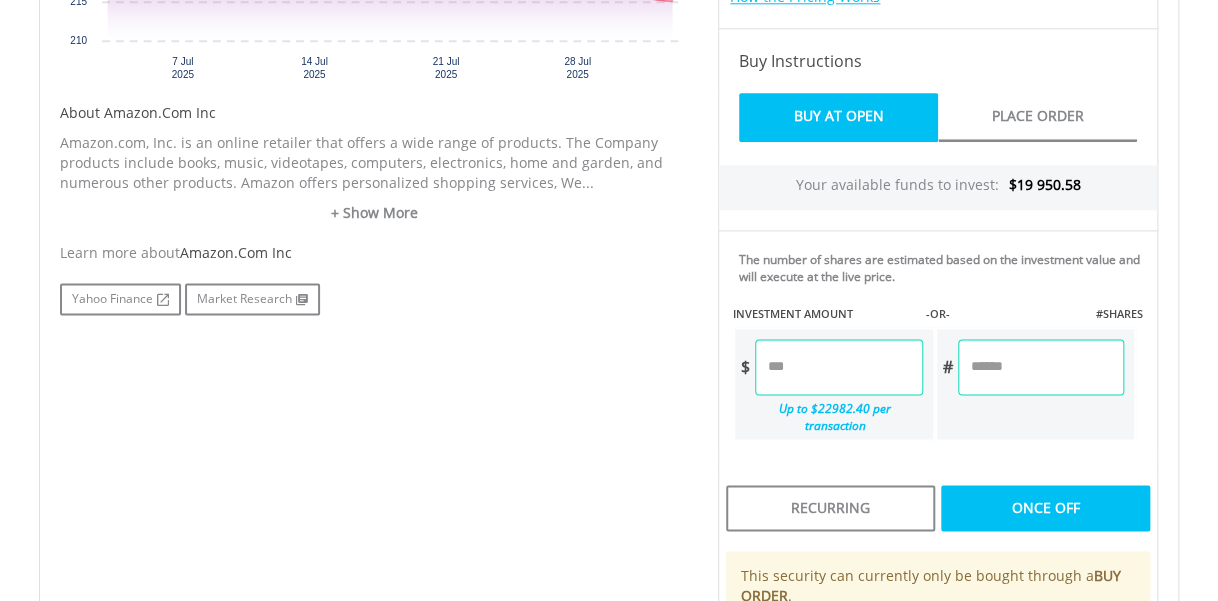 click on "No chart available.
1 MO CHANGE
-3.76%
DAILY CHANGE
-0.11%
1M
3M
6M
1Y
MAX
Chart 7 Jul" at bounding box center (609, 247) 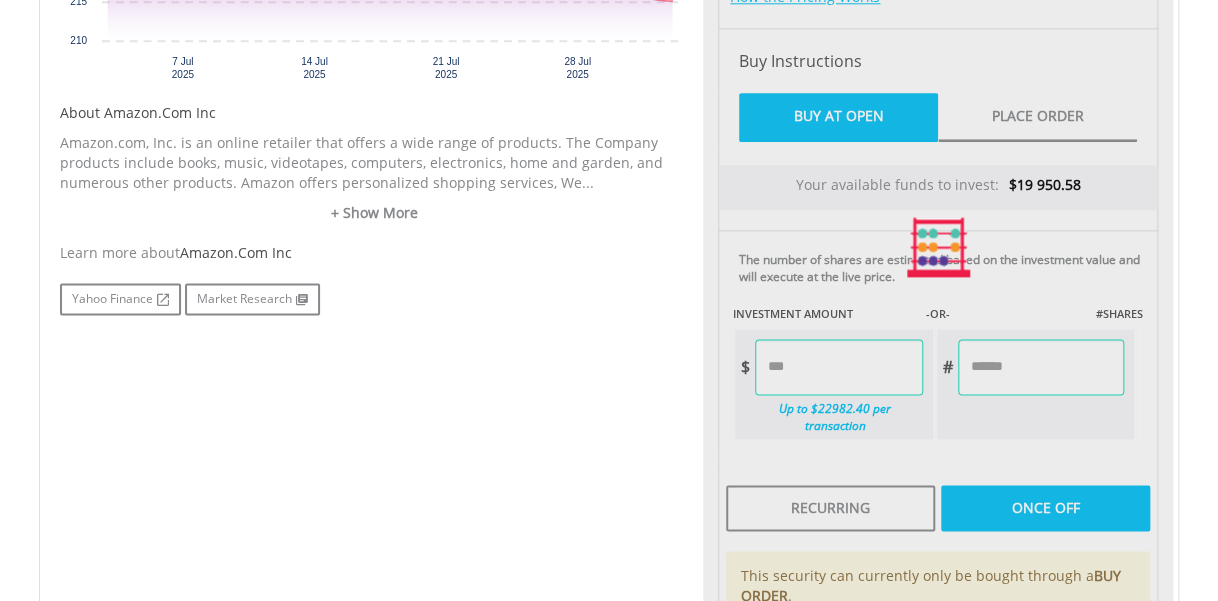type on "*****" 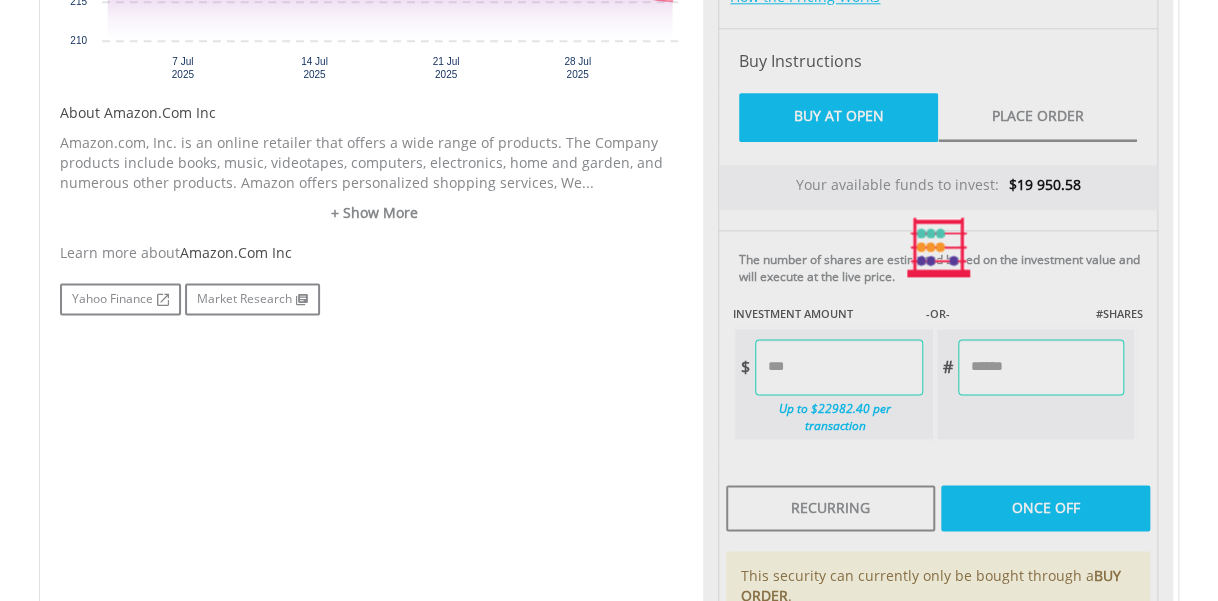 type on "******" 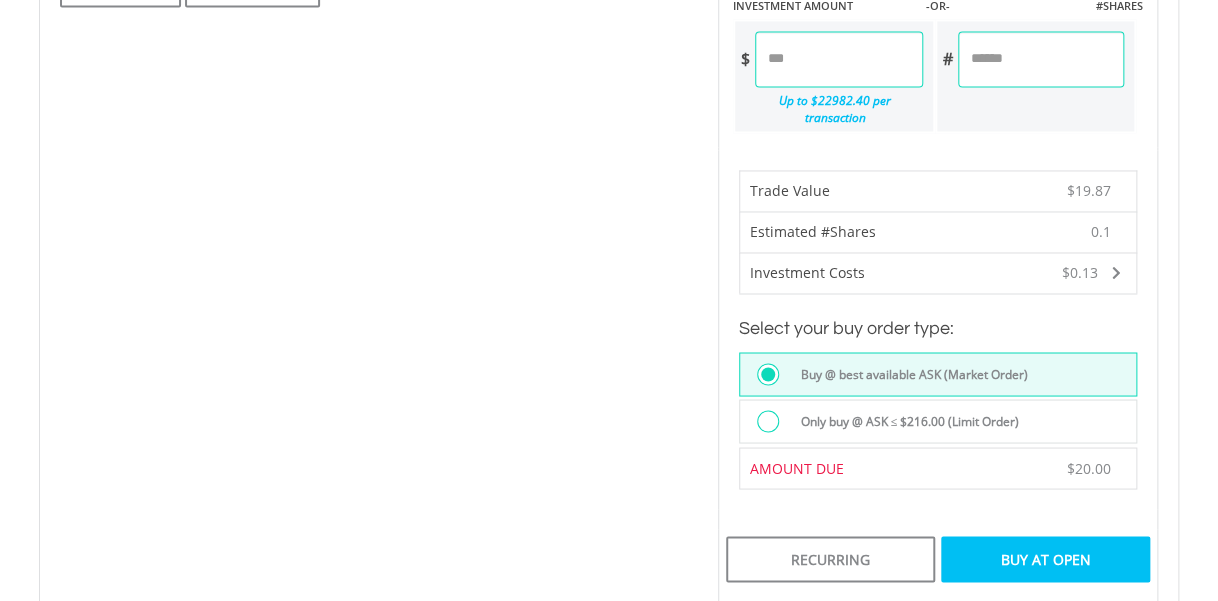scroll, scrollTop: 1340, scrollLeft: 0, axis: vertical 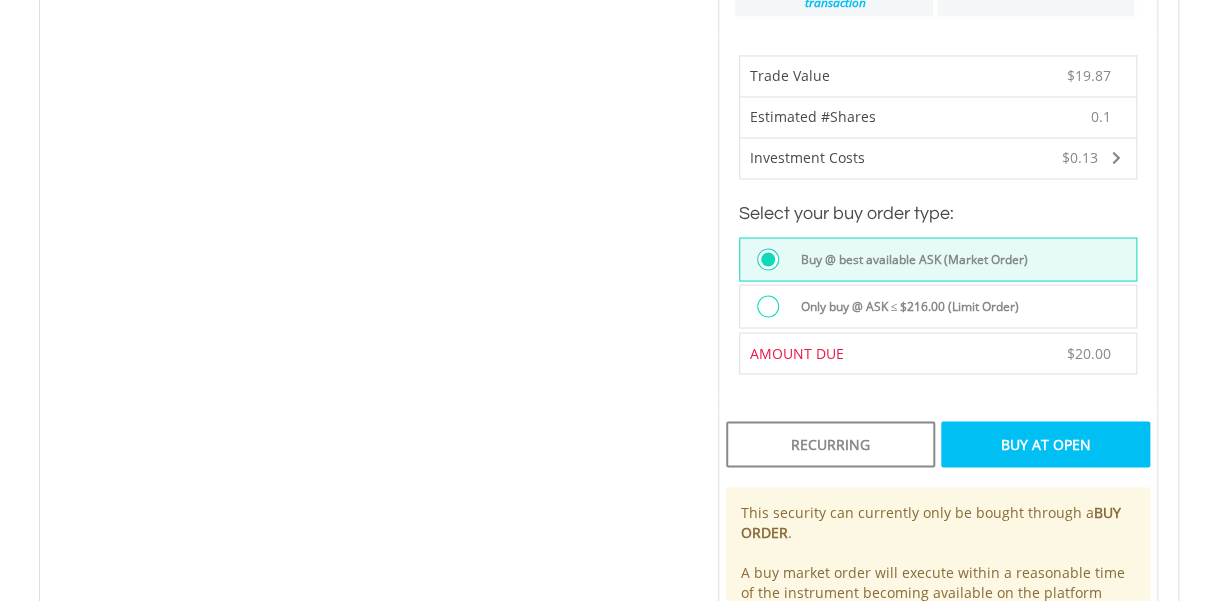 click on "Buy At Open" at bounding box center (1045, 444) 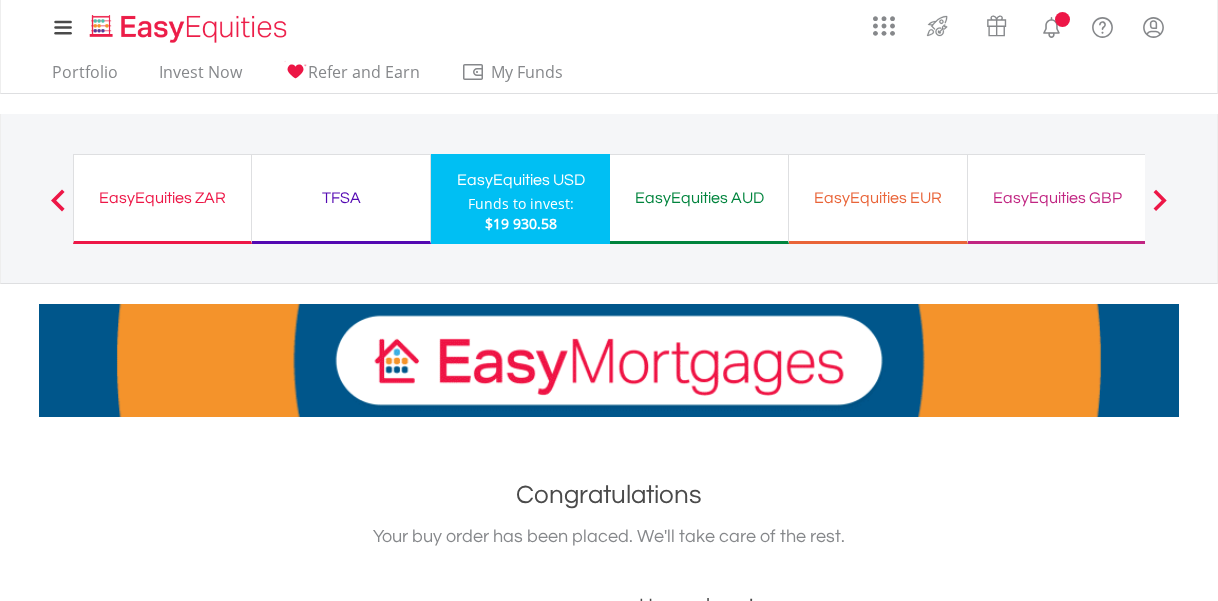 scroll, scrollTop: 0, scrollLeft: 0, axis: both 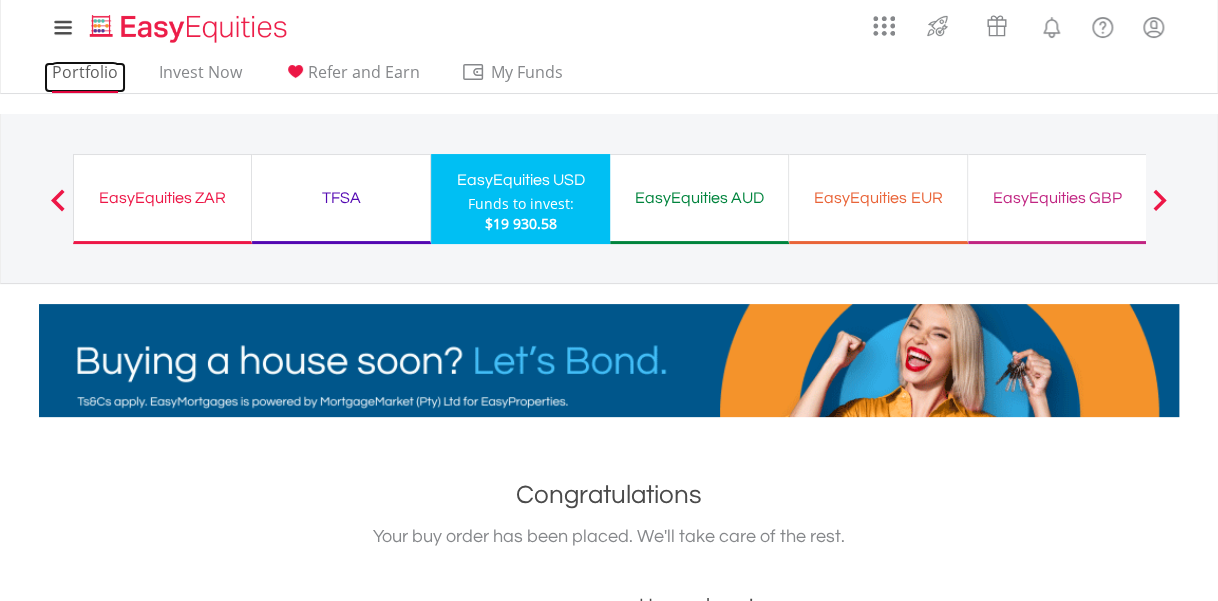 click on "Portfolio" at bounding box center (85, 77) 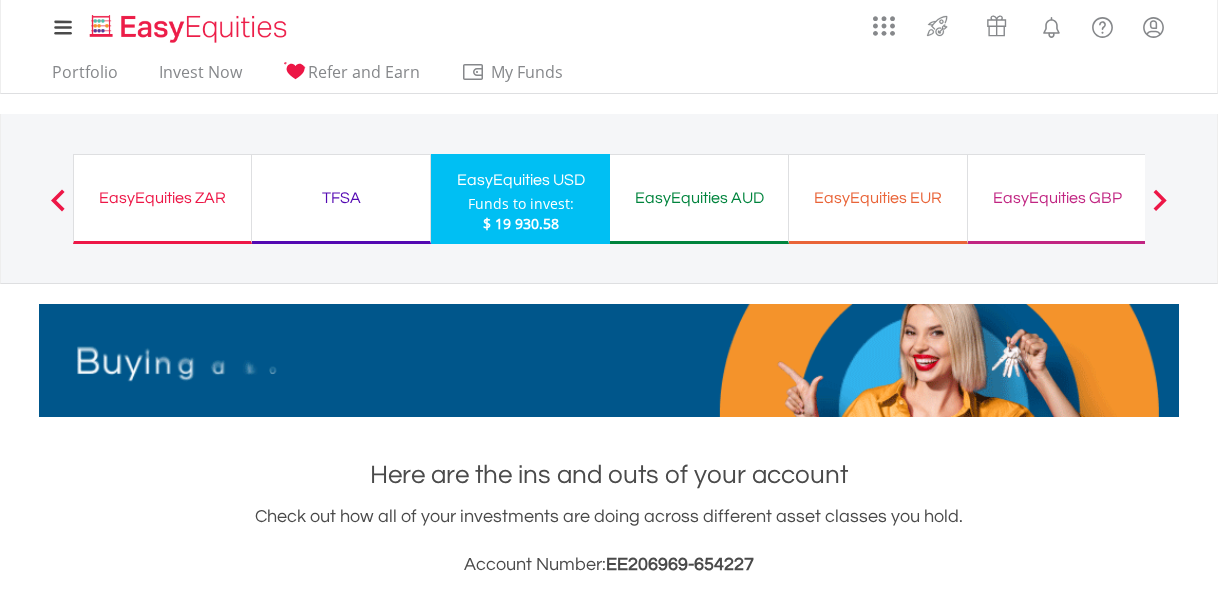 scroll, scrollTop: 0, scrollLeft: 0, axis: both 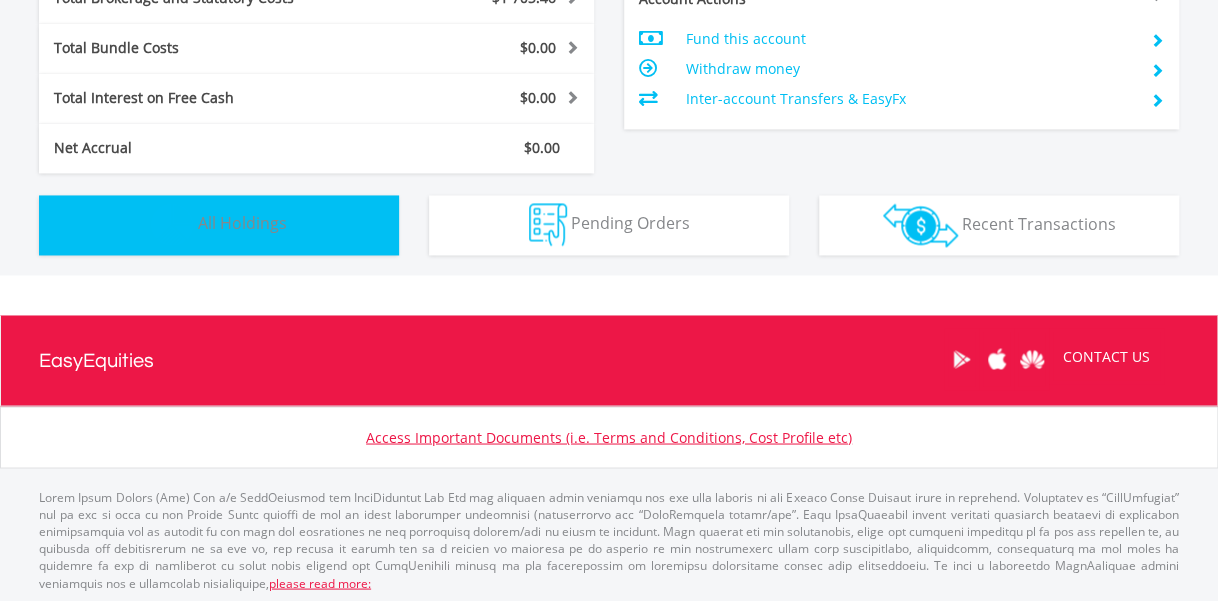 click on "Holdings
All Holdings" at bounding box center (219, 225) 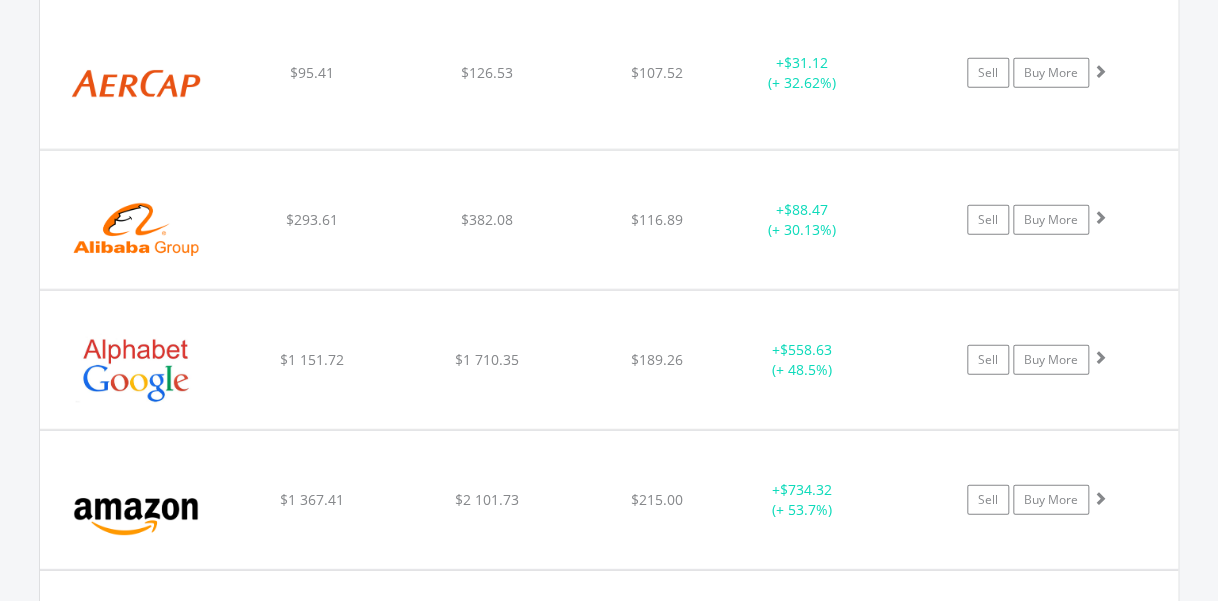 scroll, scrollTop: 2009, scrollLeft: 0, axis: vertical 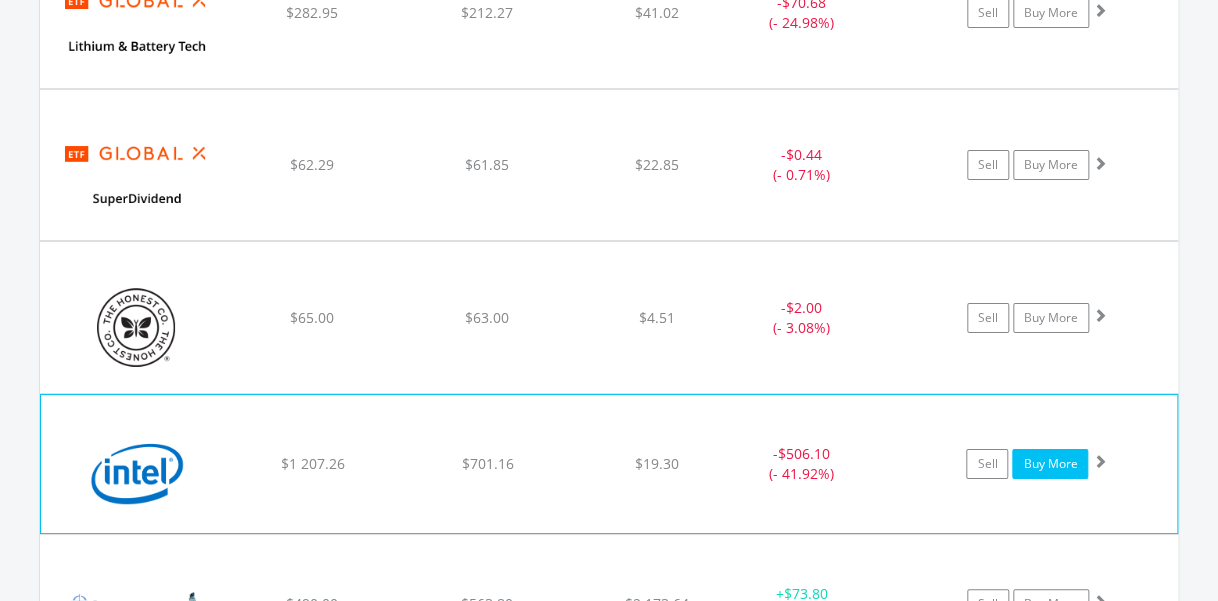 click on "Buy More" at bounding box center [1050, 464] 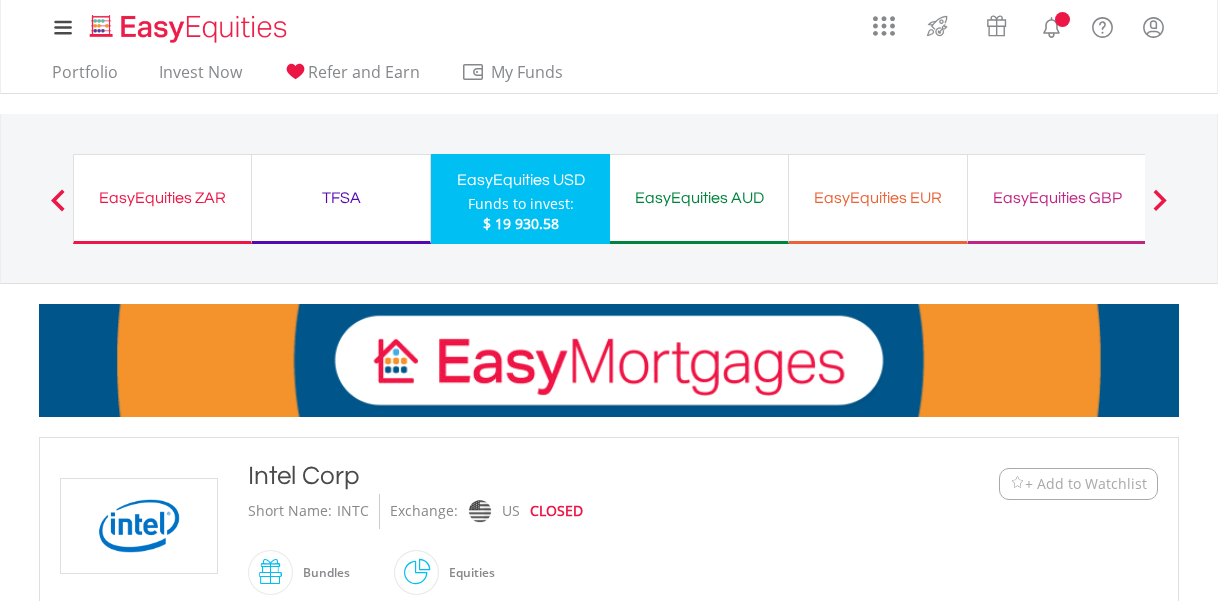 scroll, scrollTop: 528, scrollLeft: 0, axis: vertical 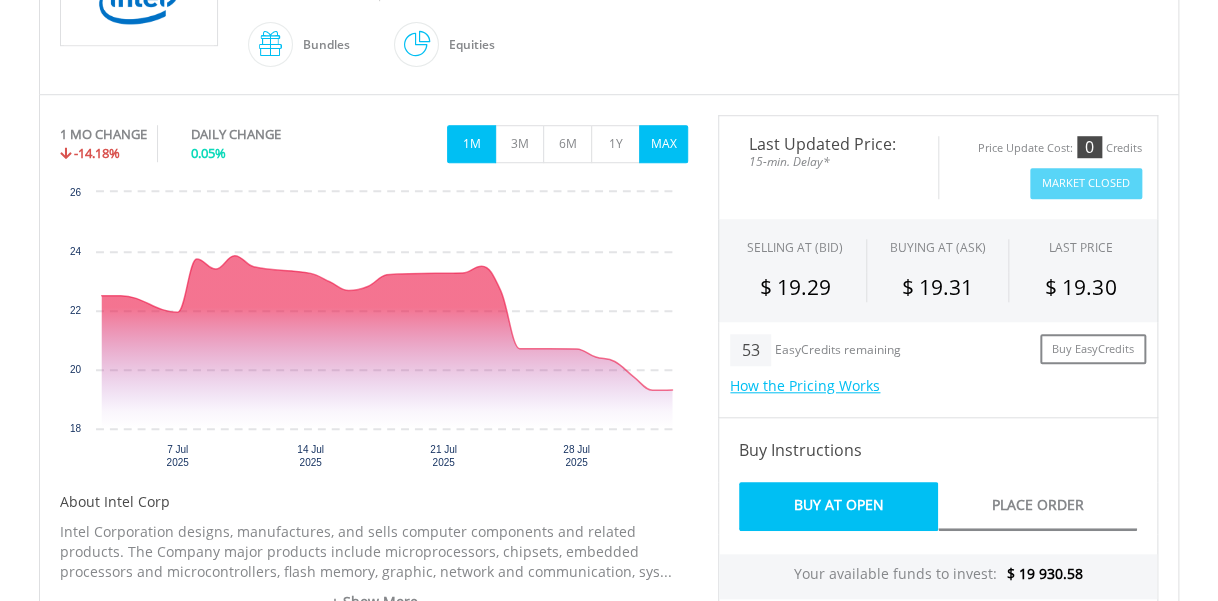 click on "MAX" at bounding box center (663, 144) 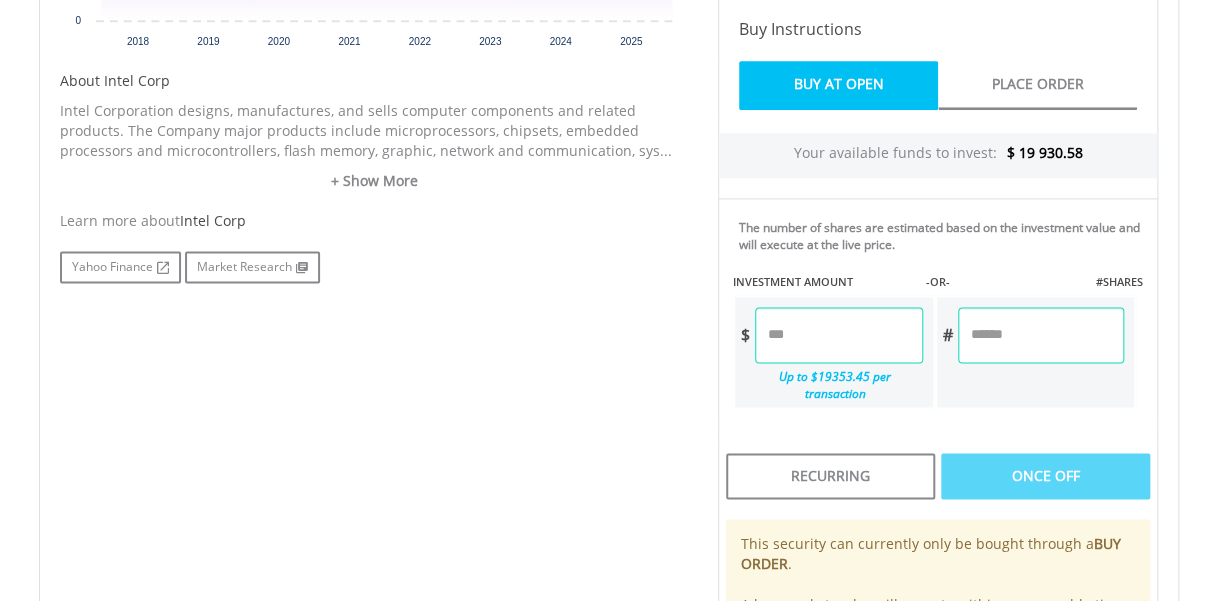 scroll, scrollTop: 950, scrollLeft: 0, axis: vertical 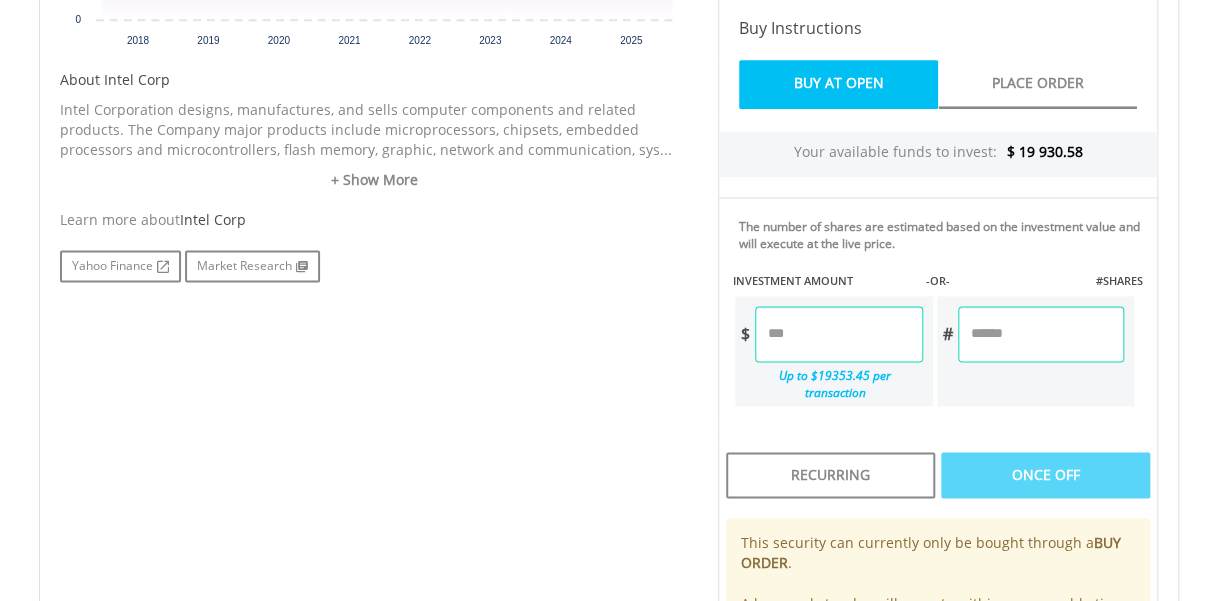 click at bounding box center (838, 334) 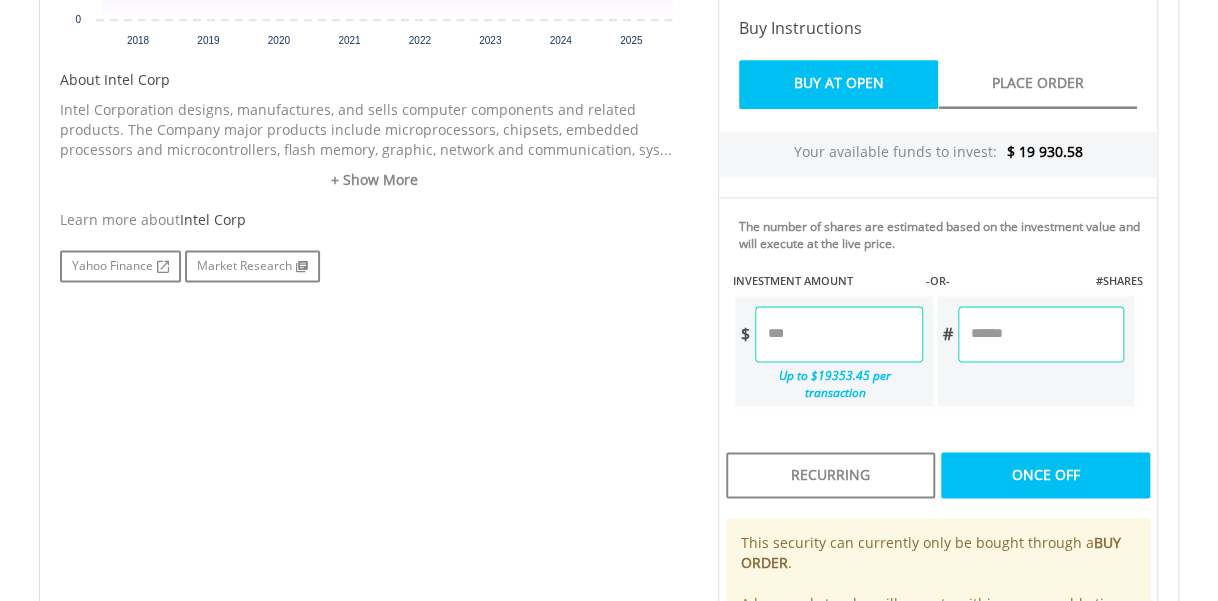click on "Last Updated Price:
15-min. Delay*
Price Update Cost:
0
Credits
Market Closed
SELLING AT (BID)
BUYING AT                     (ASK)
LAST PRICE
$ 19.29
$ 19.31
$ 19.30
53
$" at bounding box center [938, 214] 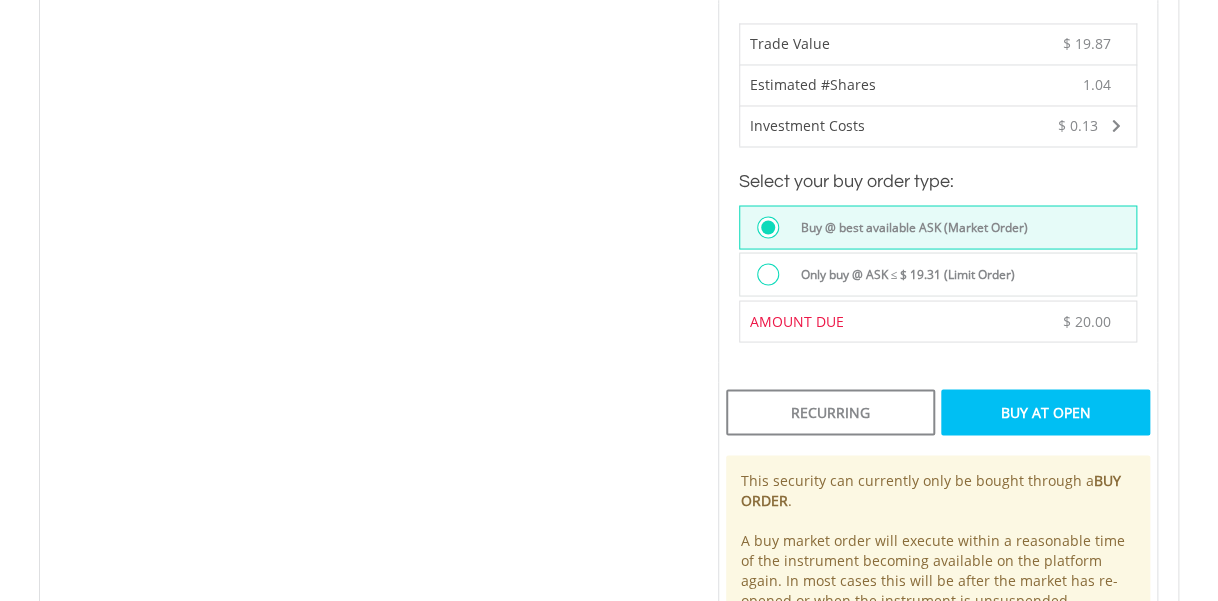 scroll, scrollTop: 1372, scrollLeft: 0, axis: vertical 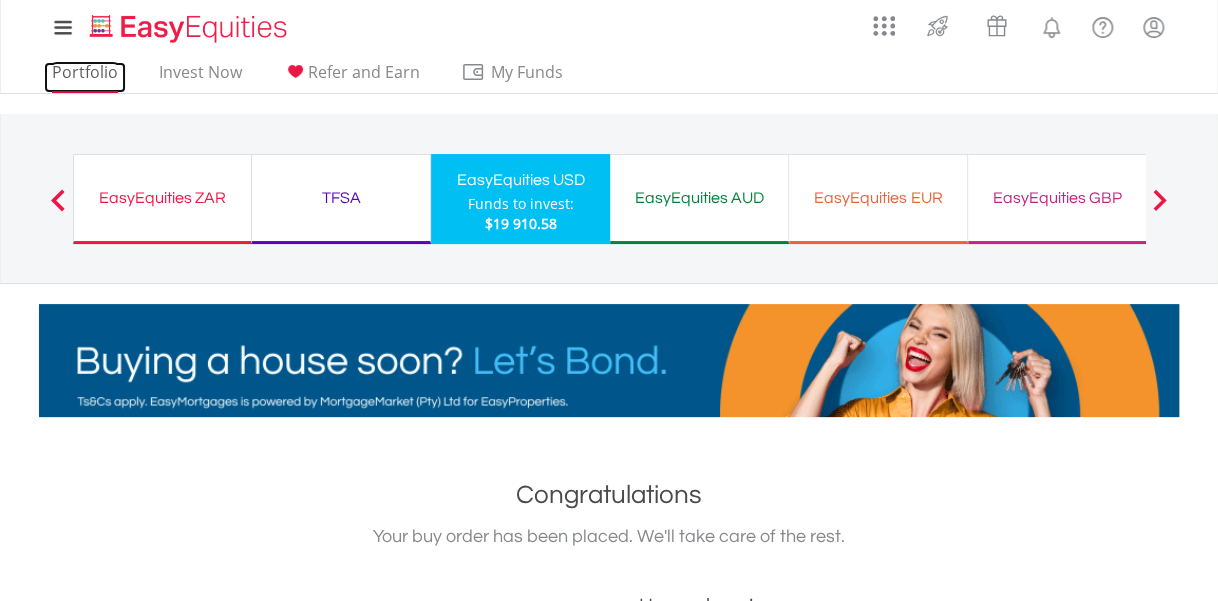 click on "Portfolio" at bounding box center (85, 77) 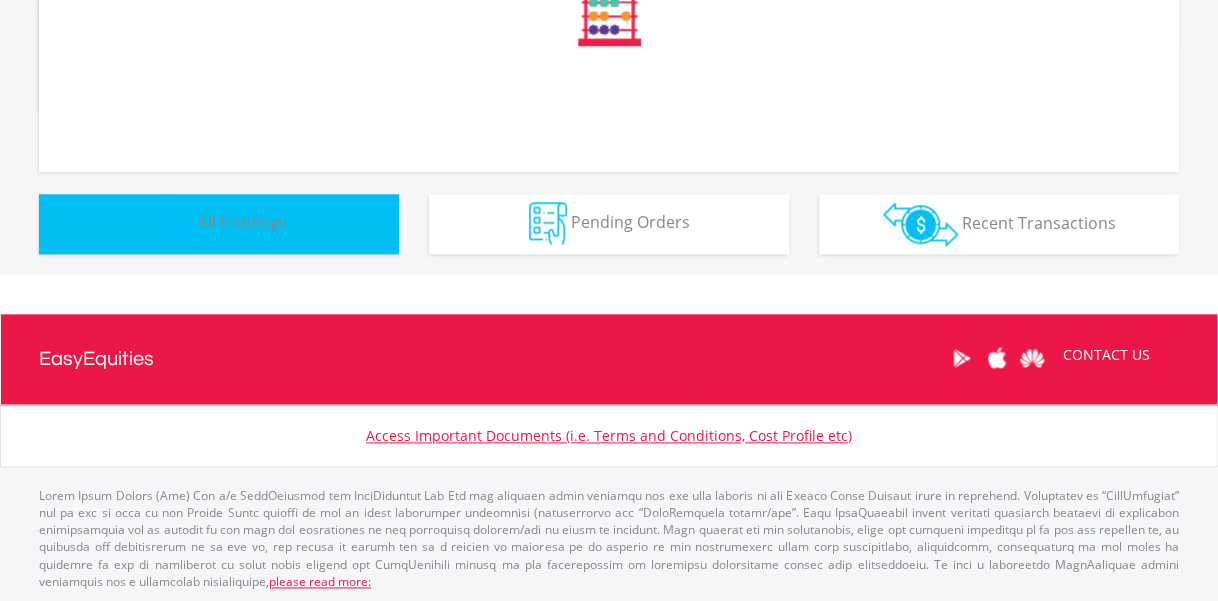 click on "Holdings
All Holdings" at bounding box center [219, 224] 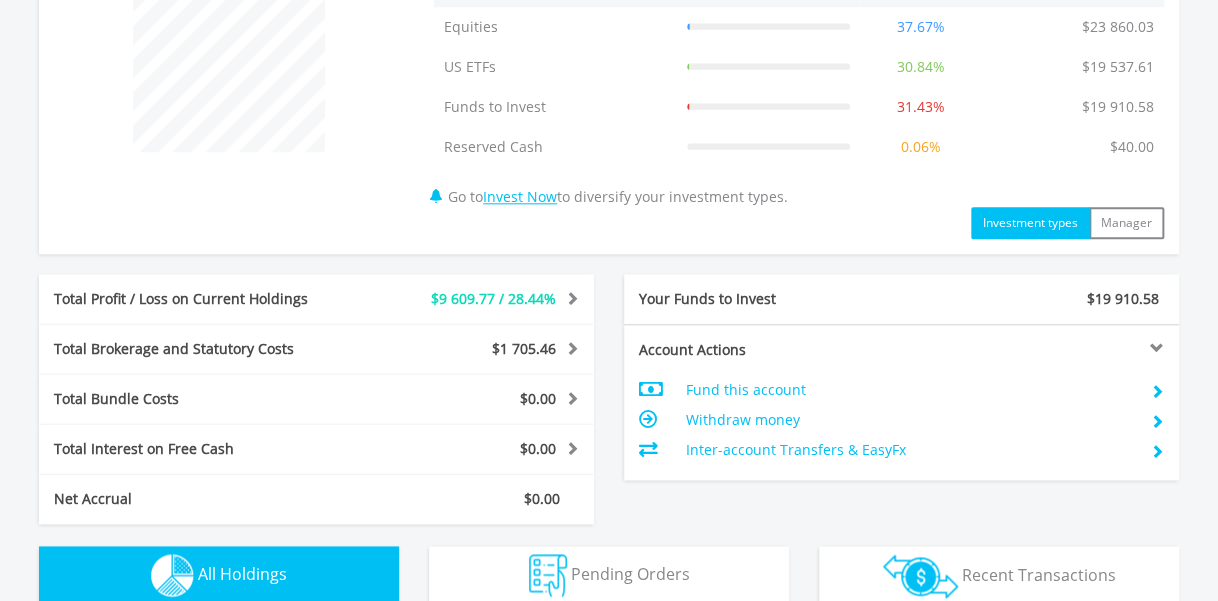 scroll, scrollTop: 1228, scrollLeft: 0, axis: vertical 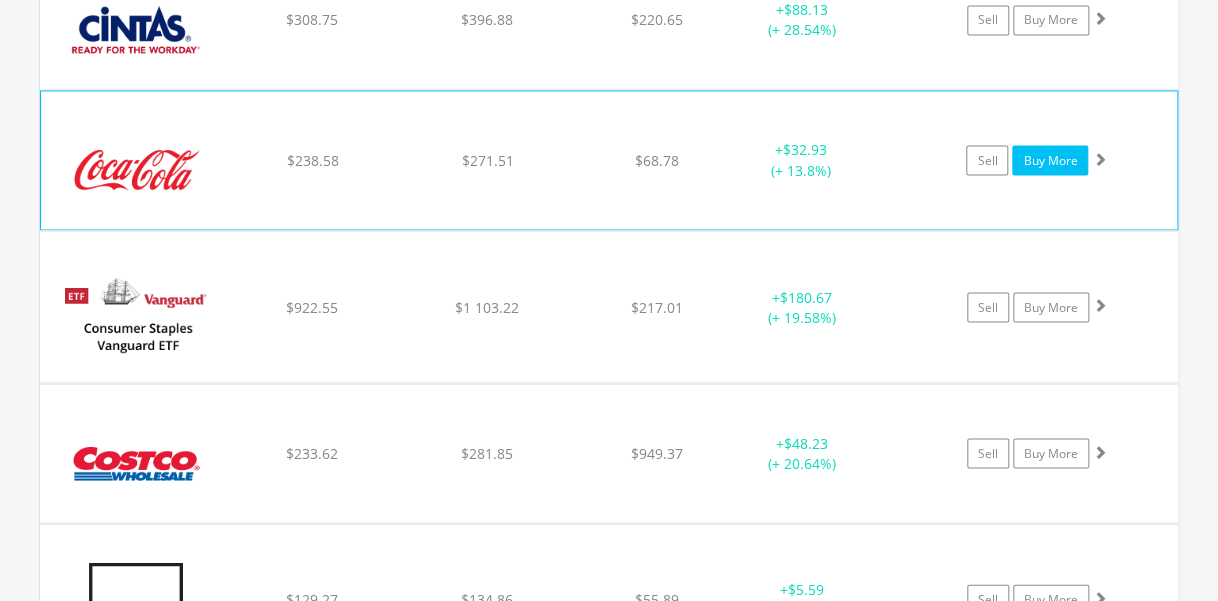 click on "Buy More" at bounding box center (1050, 161) 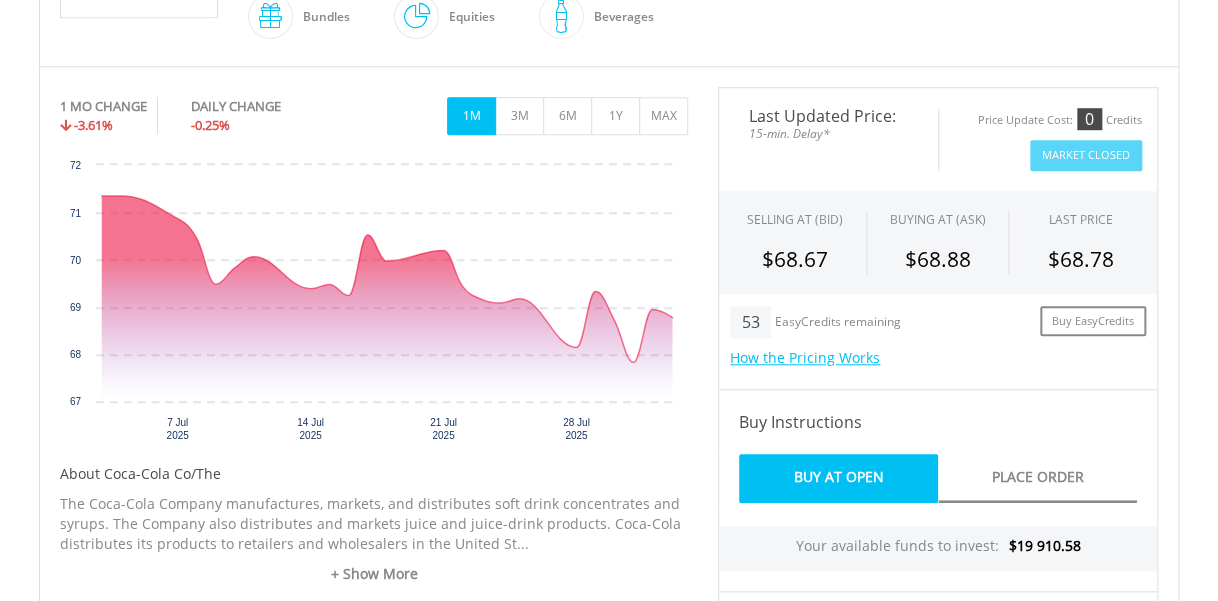 scroll, scrollTop: 528, scrollLeft: 0, axis: vertical 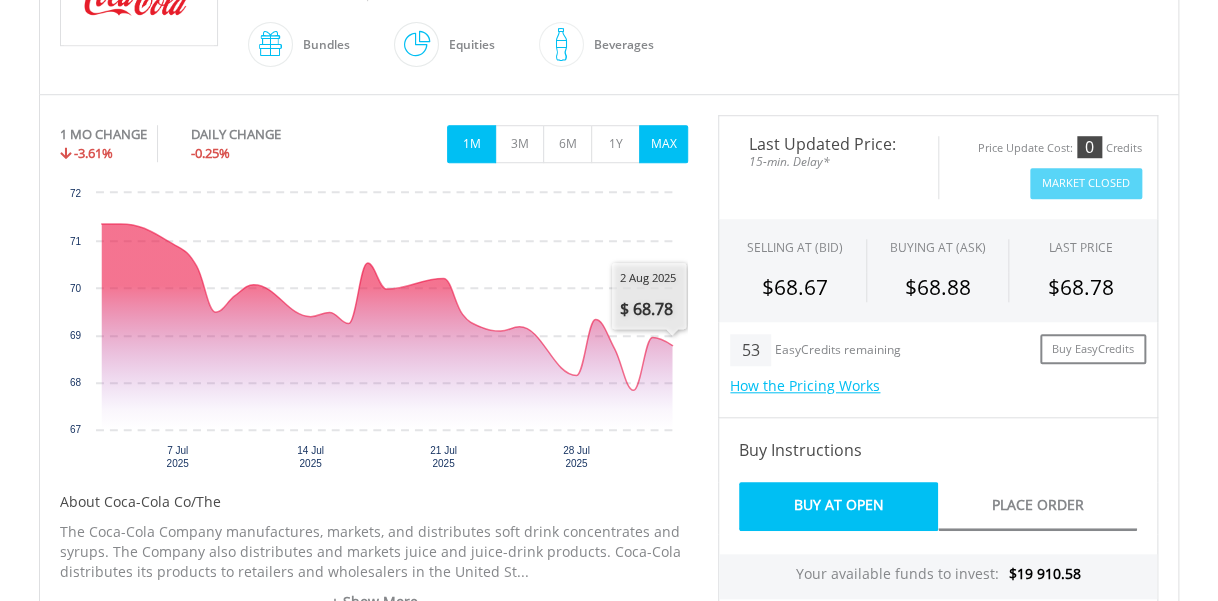 click on "MAX" at bounding box center [663, 144] 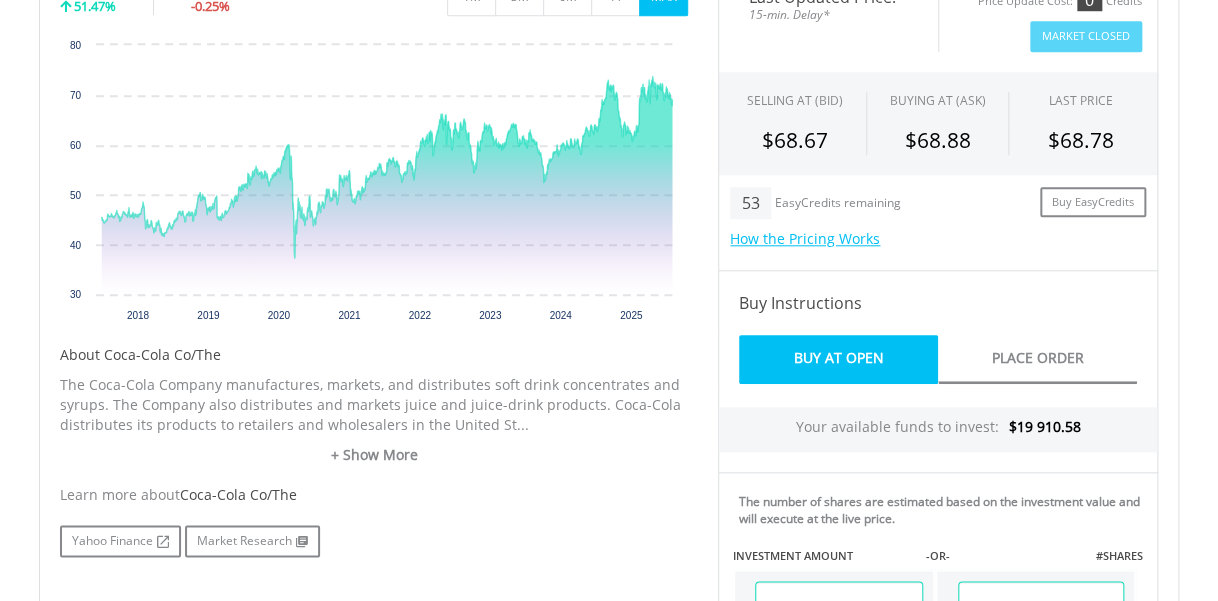 scroll, scrollTop: 739, scrollLeft: 0, axis: vertical 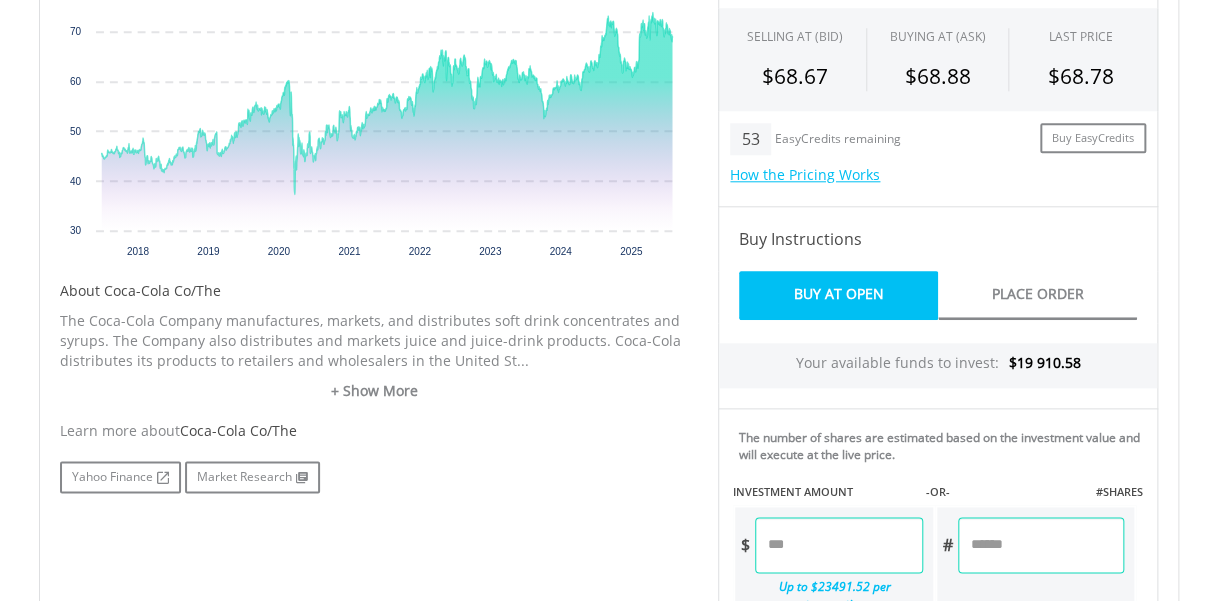 click at bounding box center [838, 545] 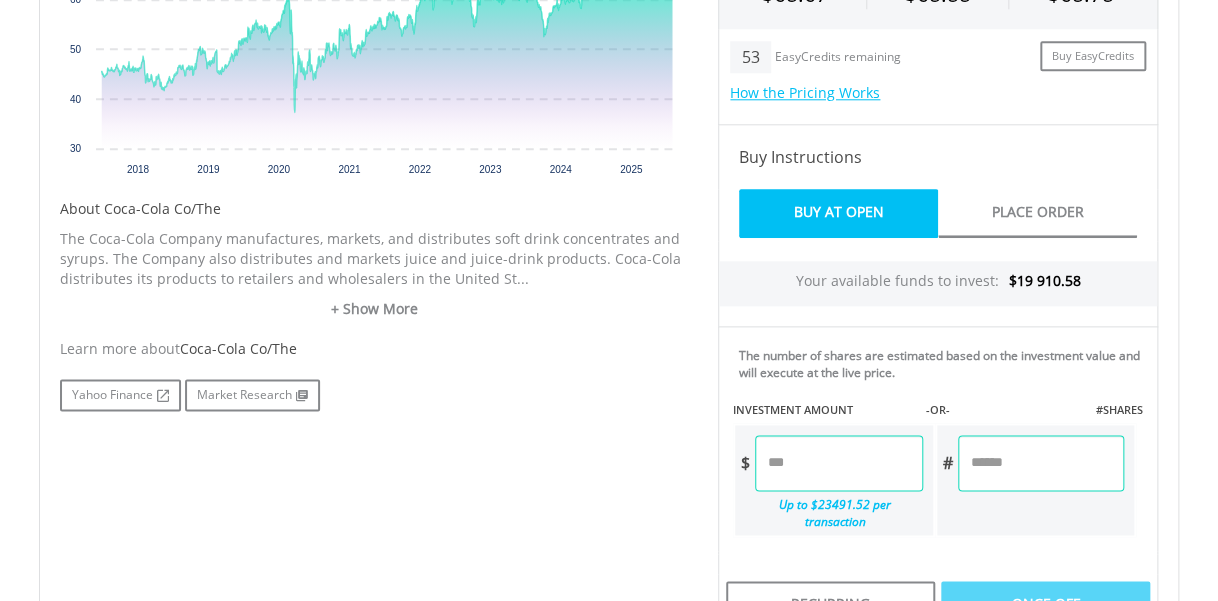 scroll, scrollTop: 844, scrollLeft: 0, axis: vertical 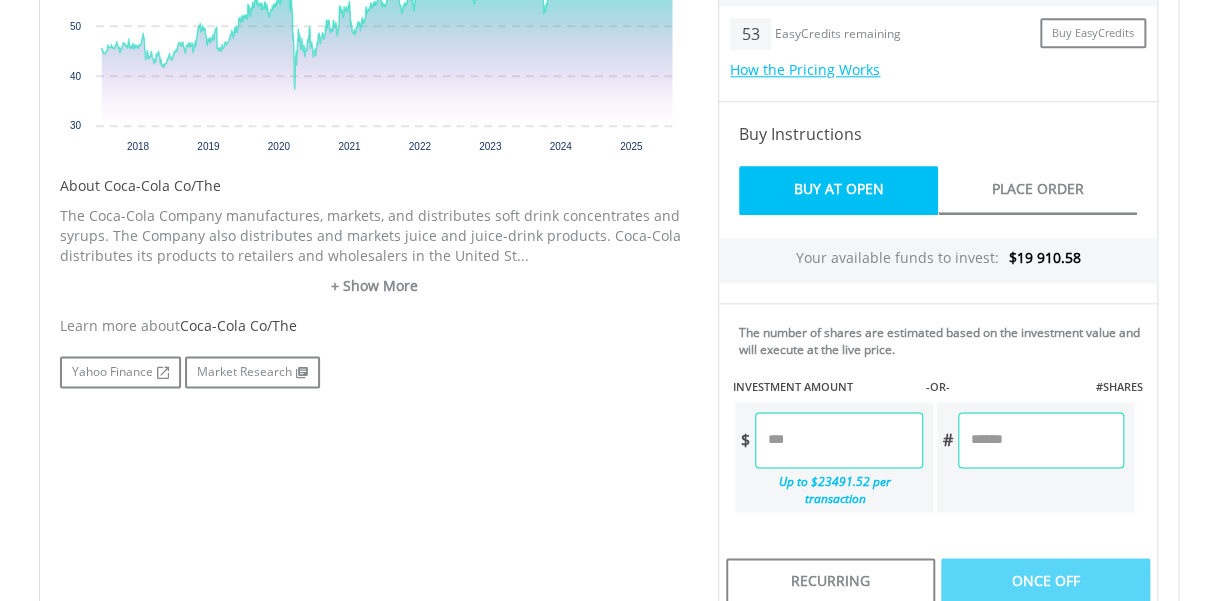 click at bounding box center [838, 440] 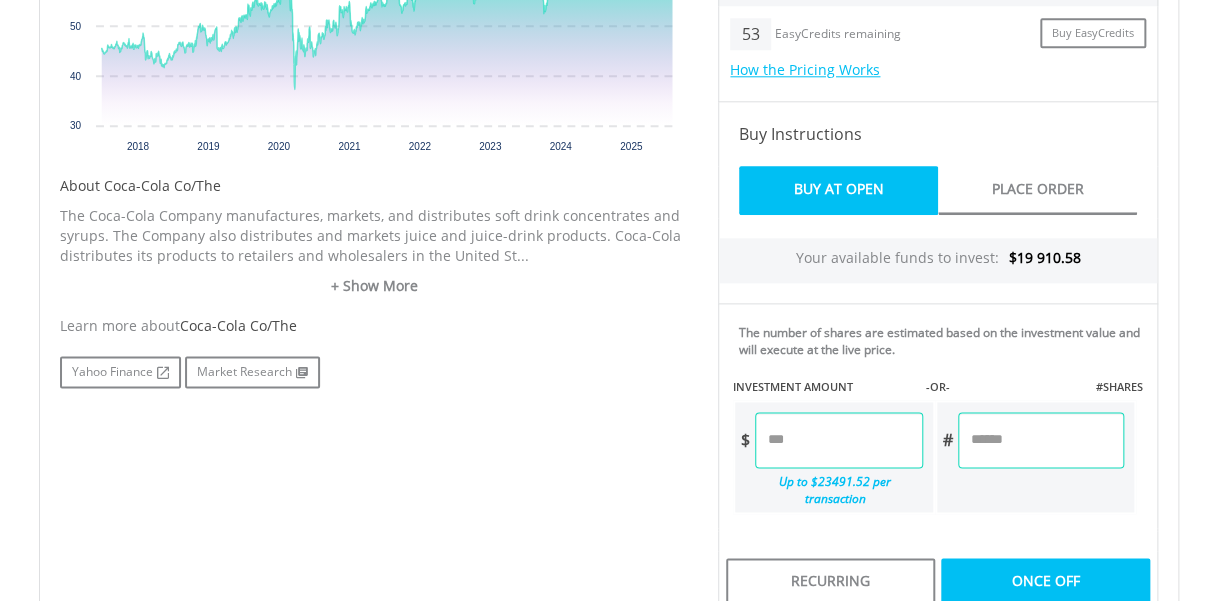 click on "No chart available.
MAX CHANGE
51.47%
DAILY CHANGE
-0.25%
1M
3M
6M
1Y
MAX
Chart 2018 2019" at bounding box center [609, 320] 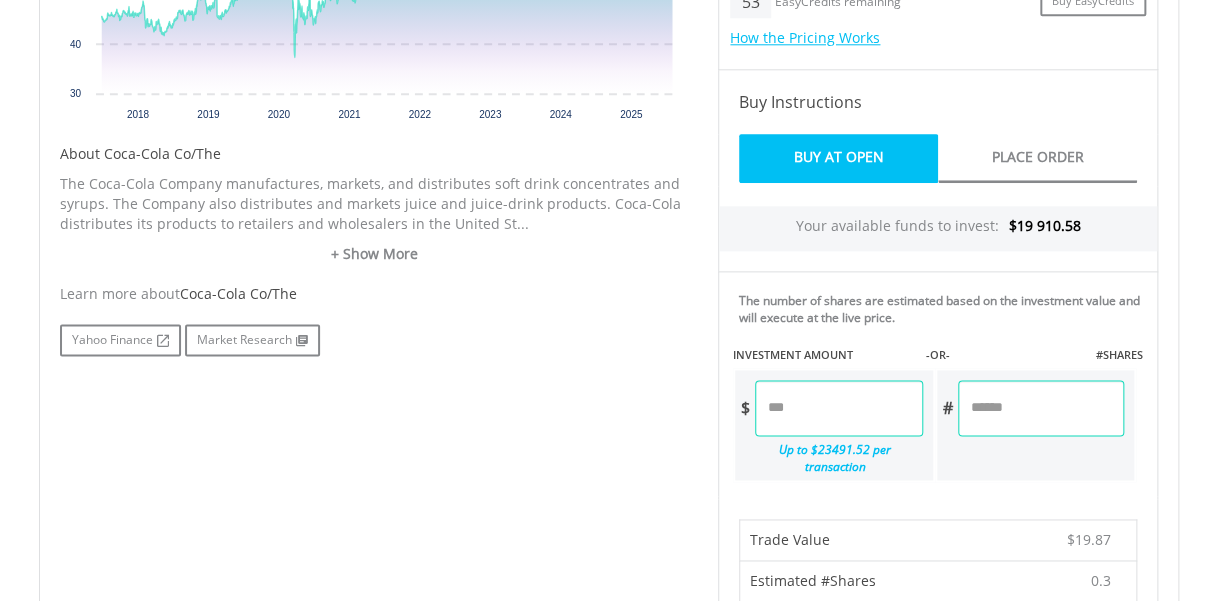 scroll, scrollTop: 950, scrollLeft: 0, axis: vertical 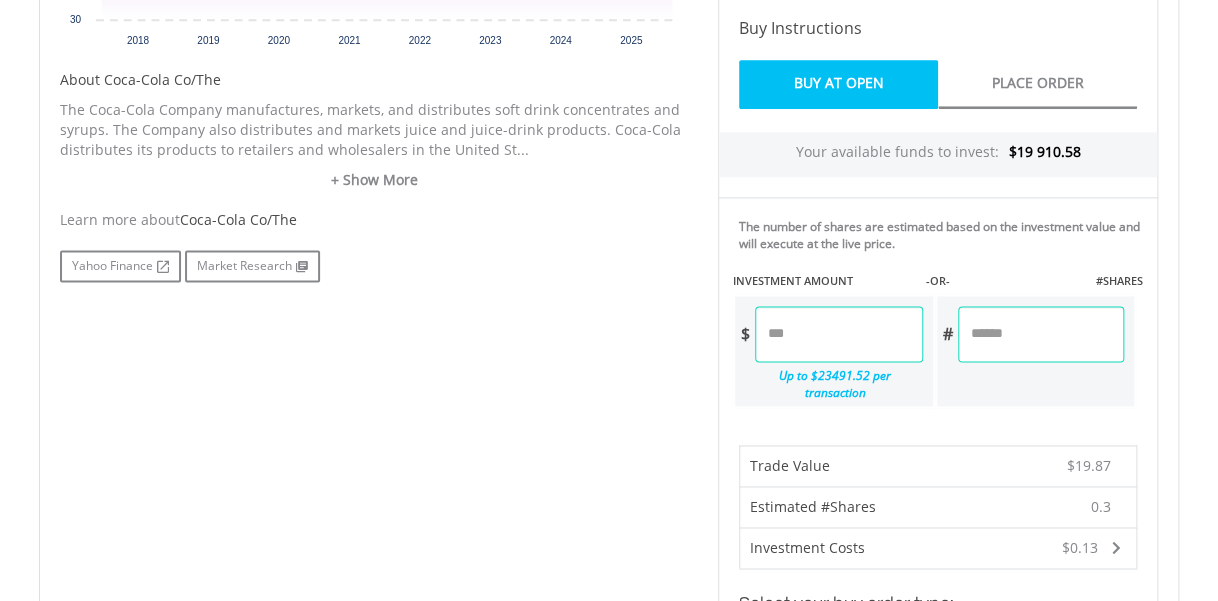 drag, startPoint x: 869, startPoint y: 324, endPoint x: 542, endPoint y: 326, distance: 327.0061 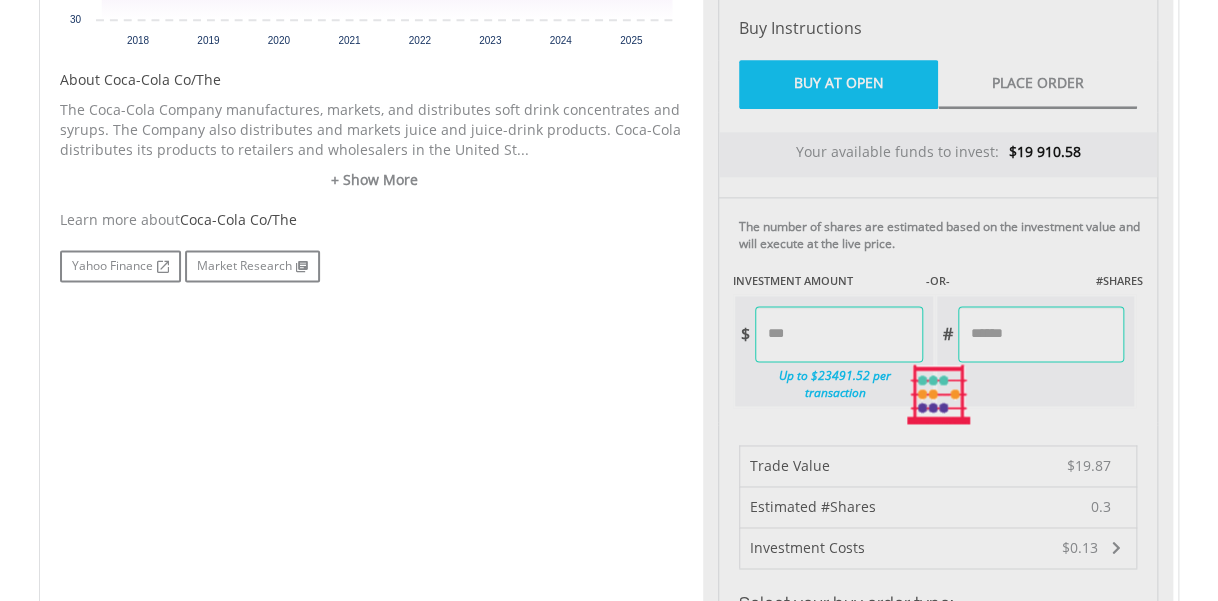 type on "*****" 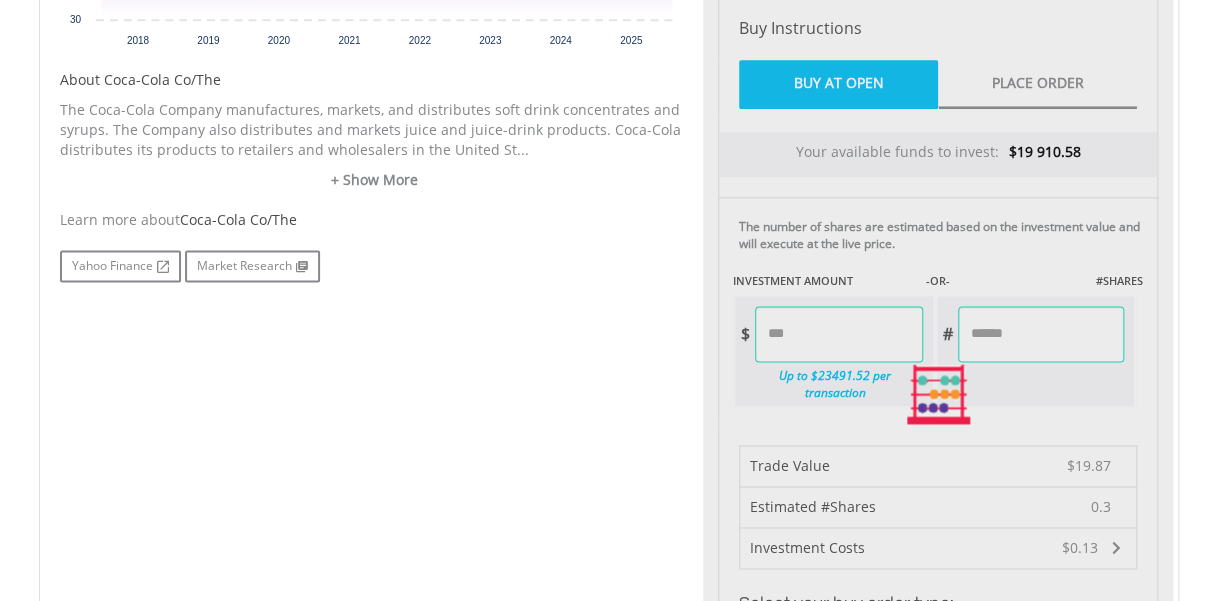 type on "******" 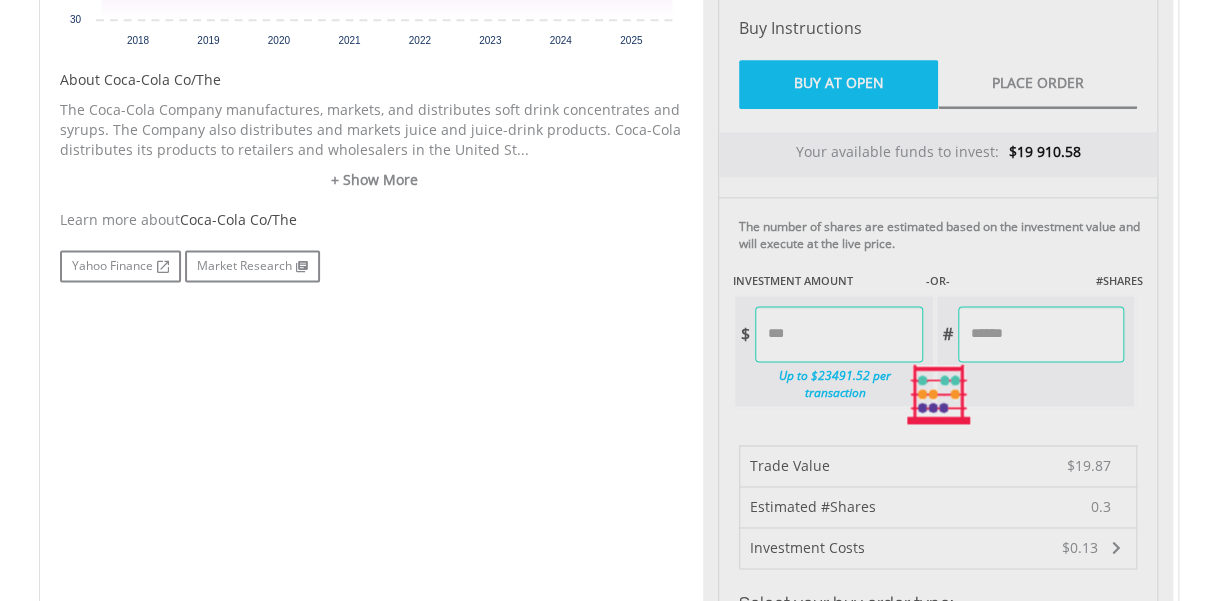 click on "No chart available.
MAX CHANGE
51.47%
DAILY CHANGE
-0.25%
1M
3M
6M
1Y
MAX
Chart 2018 2019" at bounding box center (609, 394) 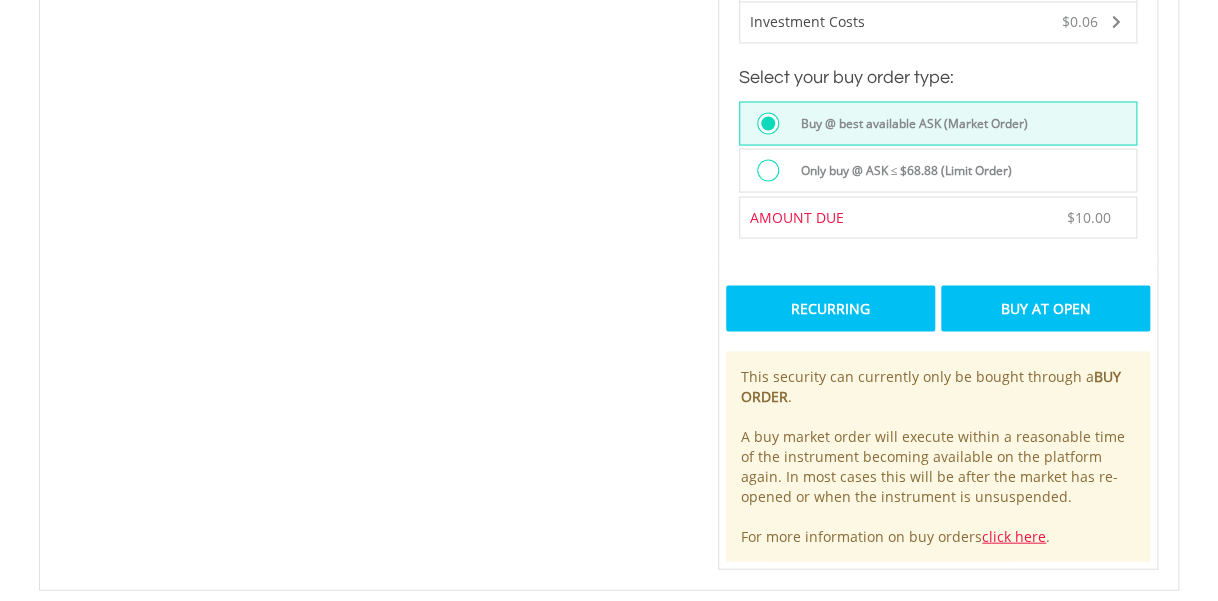 scroll, scrollTop: 1478, scrollLeft: 0, axis: vertical 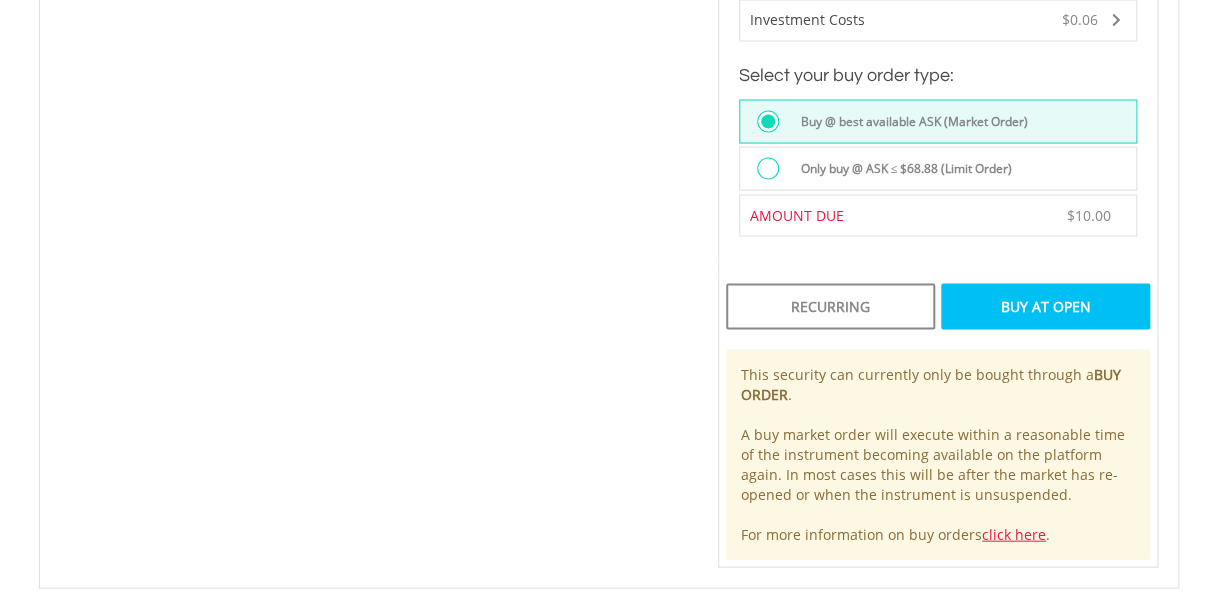 click on "Buy At Open" at bounding box center [1045, 306] 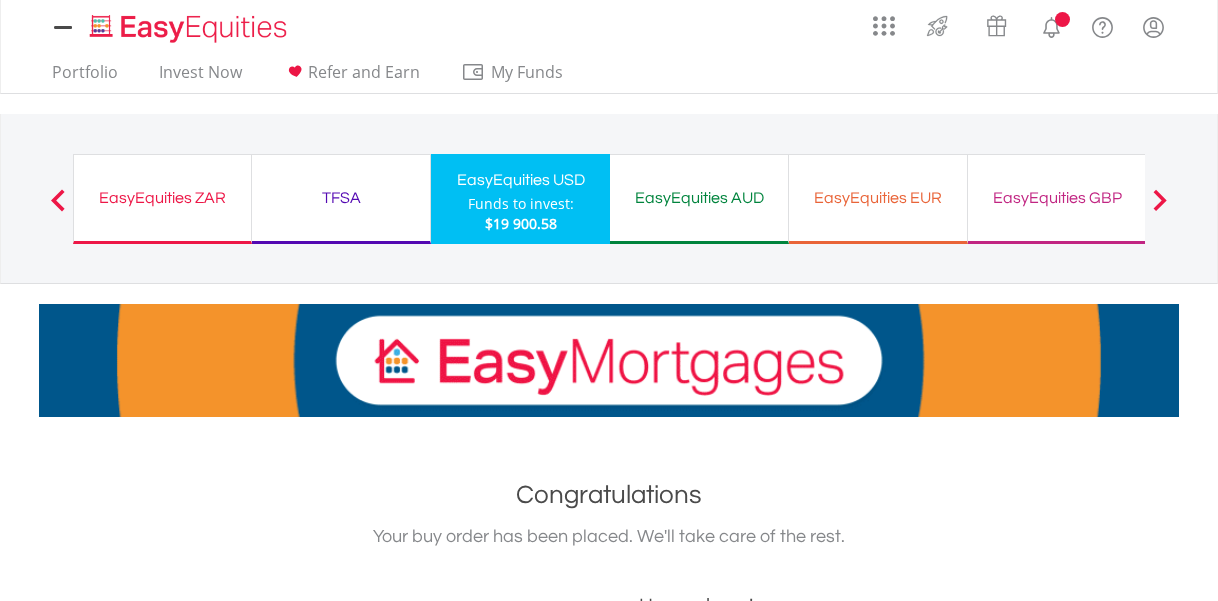 scroll, scrollTop: 0, scrollLeft: 0, axis: both 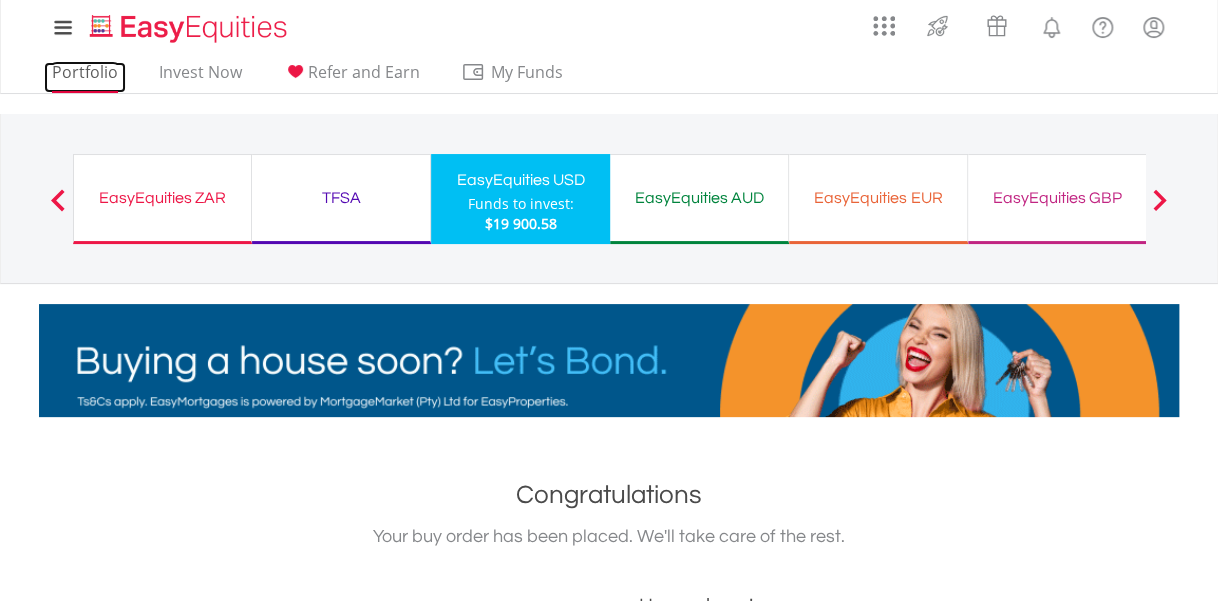 click on "Portfolio" at bounding box center [85, 77] 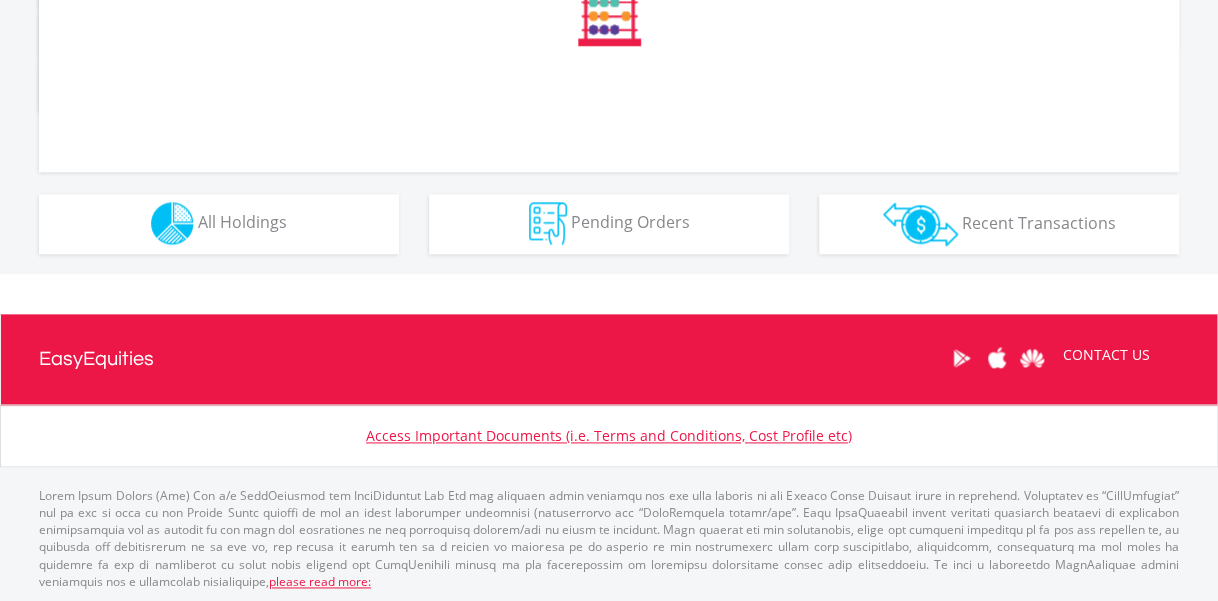 scroll, scrollTop: 1168, scrollLeft: 0, axis: vertical 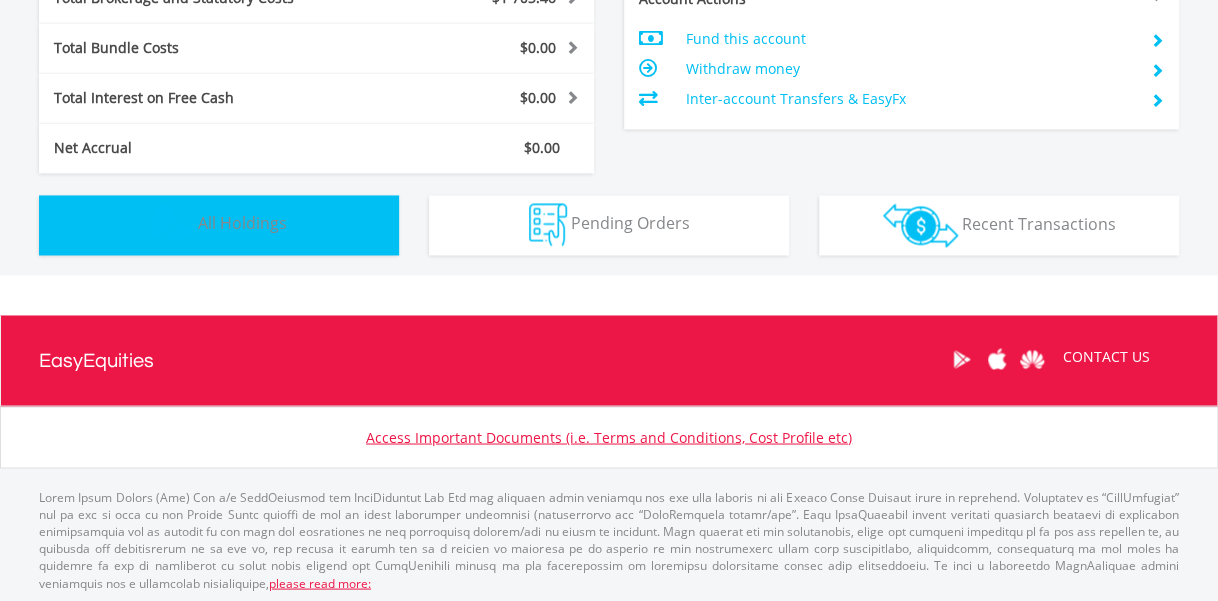 click on "Holdings
All Holdings" at bounding box center (219, 225) 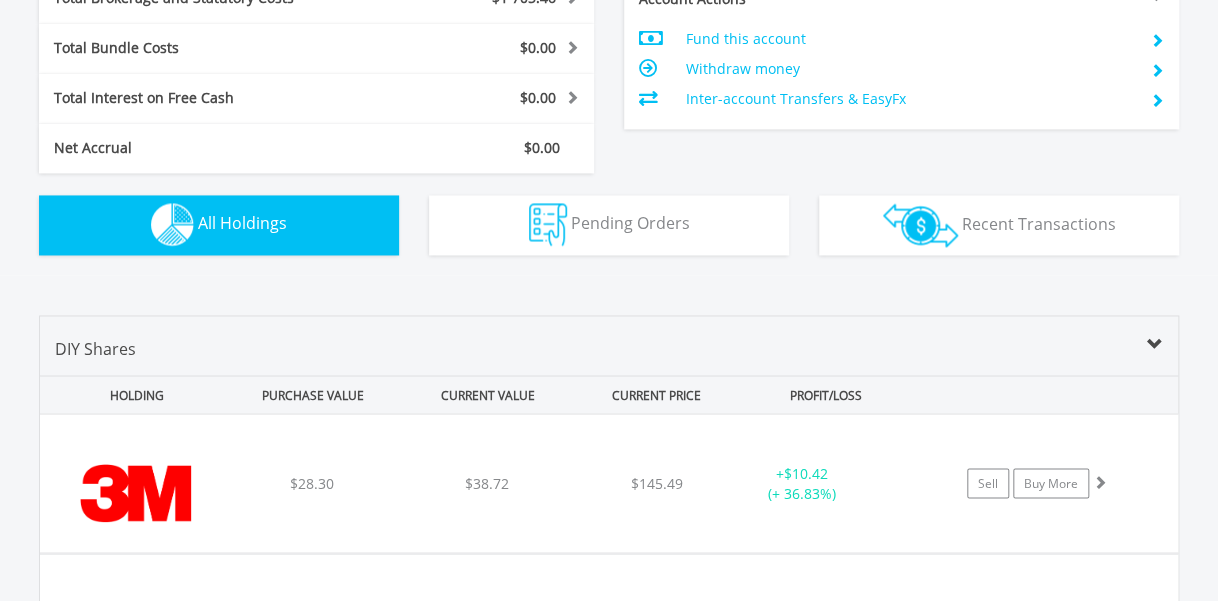 scroll, scrollTop: 1480, scrollLeft: 0, axis: vertical 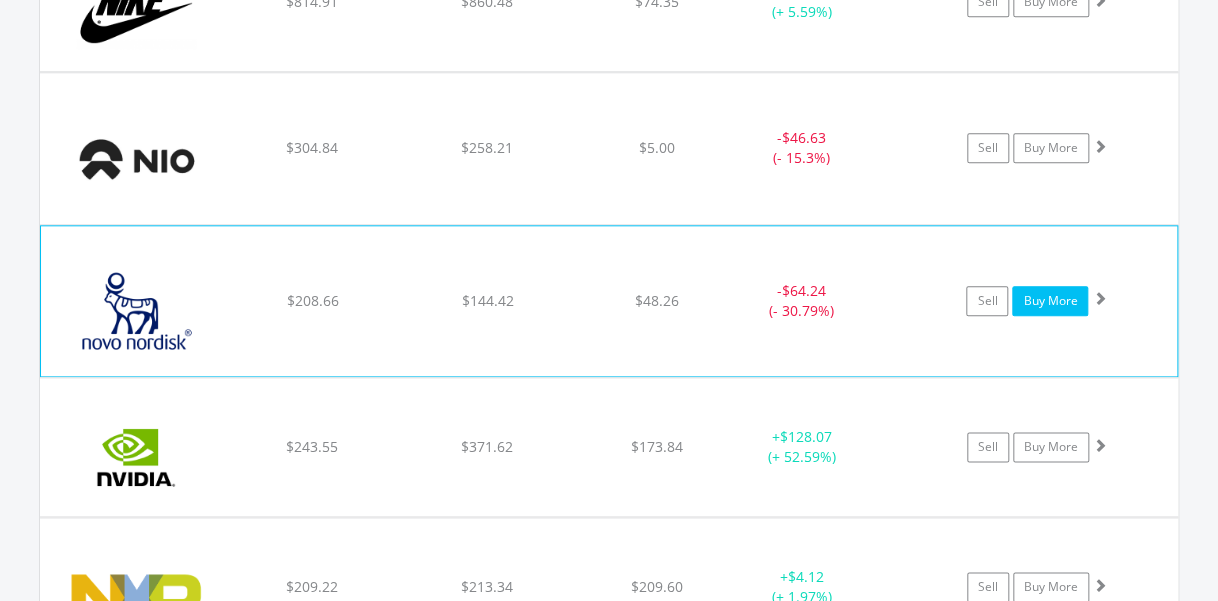 click on "Buy More" at bounding box center (1050, 301) 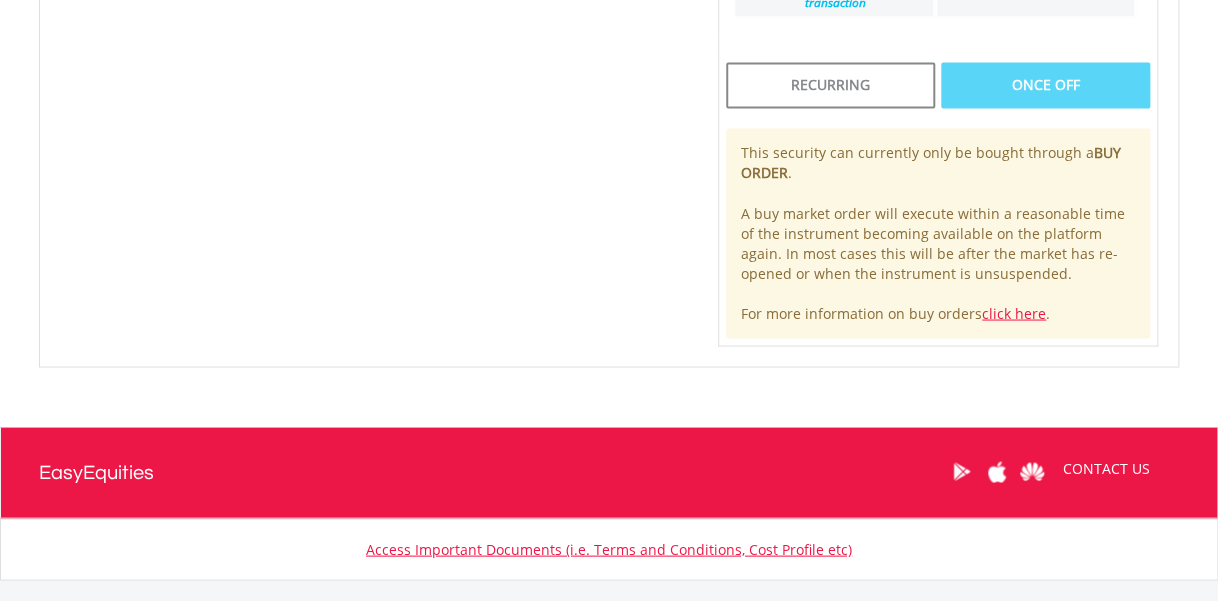 scroll, scrollTop: 1128, scrollLeft: 0, axis: vertical 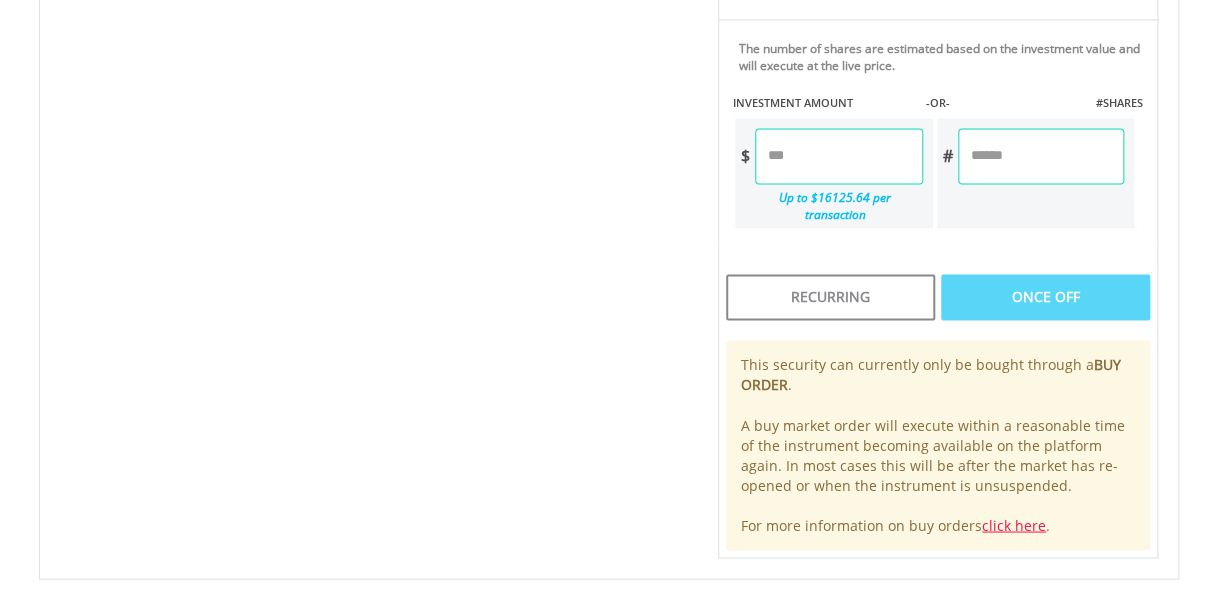 click at bounding box center [838, 156] 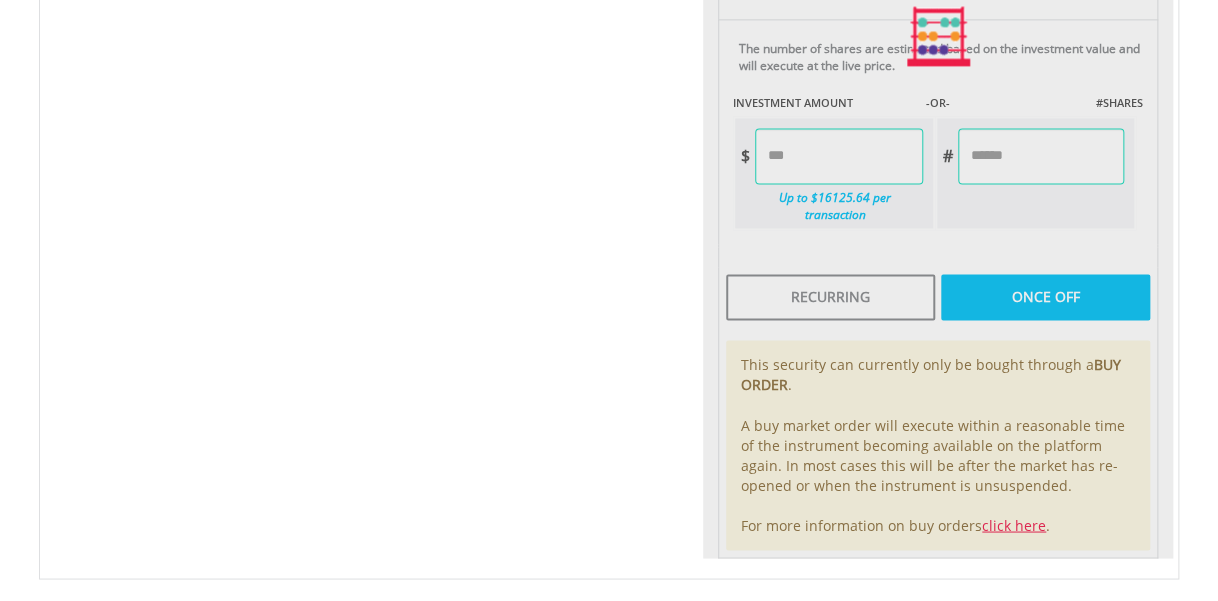 click on "No chart available.
1 MO CHANGE
-30.24%
DAILY CHANGE
-0.16%
1M
3M
6M
1Y
MAX
Chart 7 Jul" at bounding box center (609, 36) 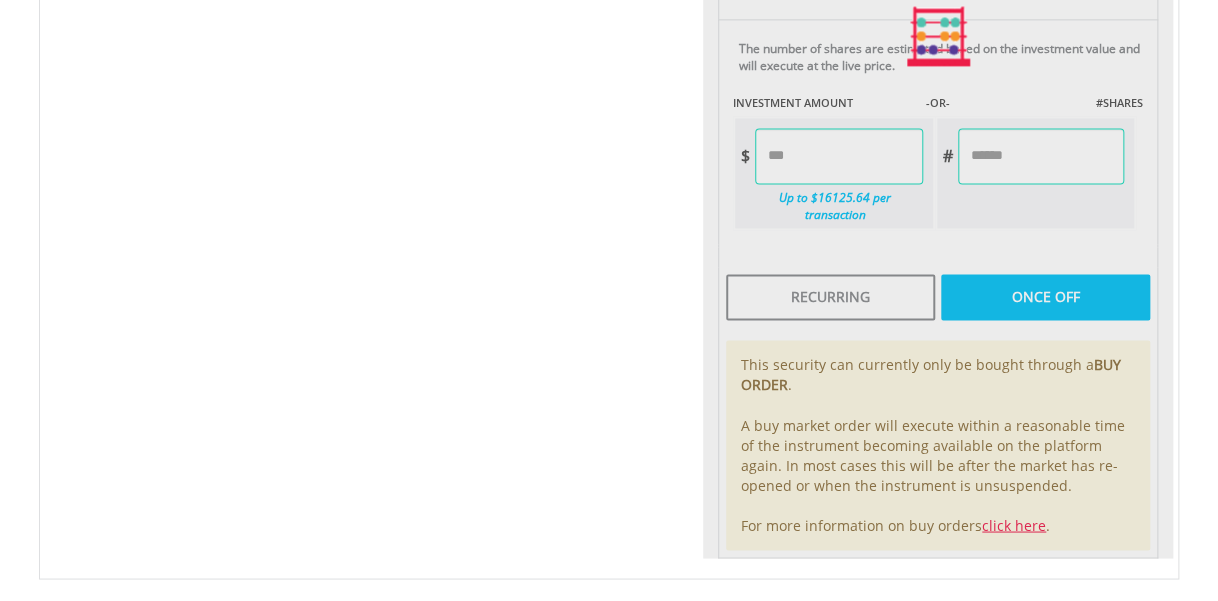 type on "*****" 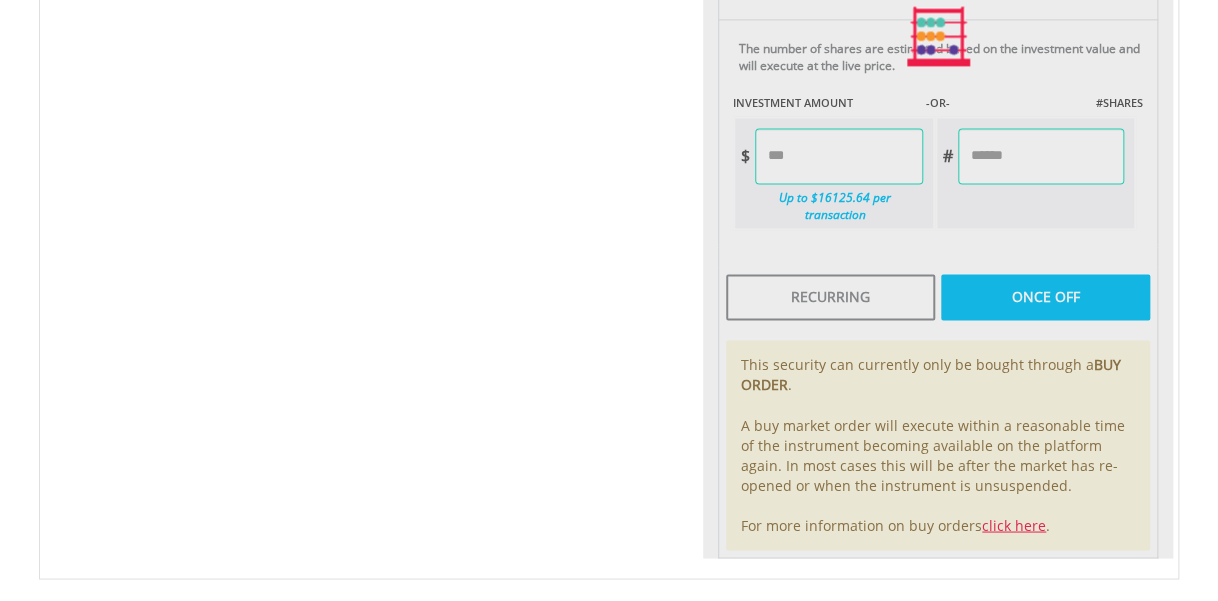 type on "******" 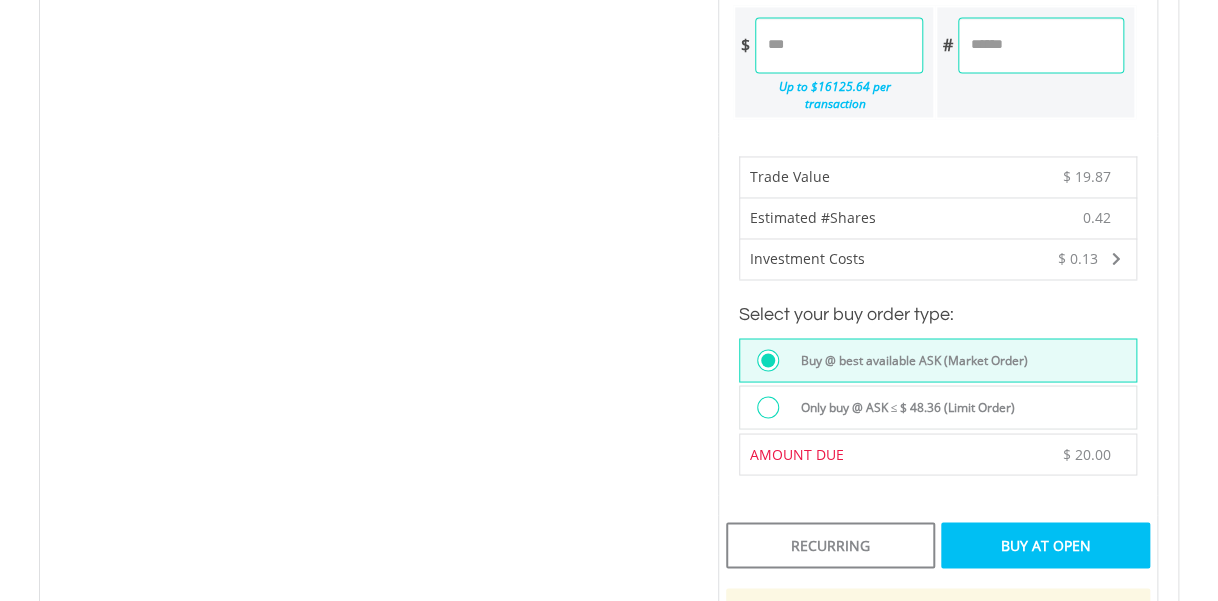 scroll, scrollTop: 1340, scrollLeft: 0, axis: vertical 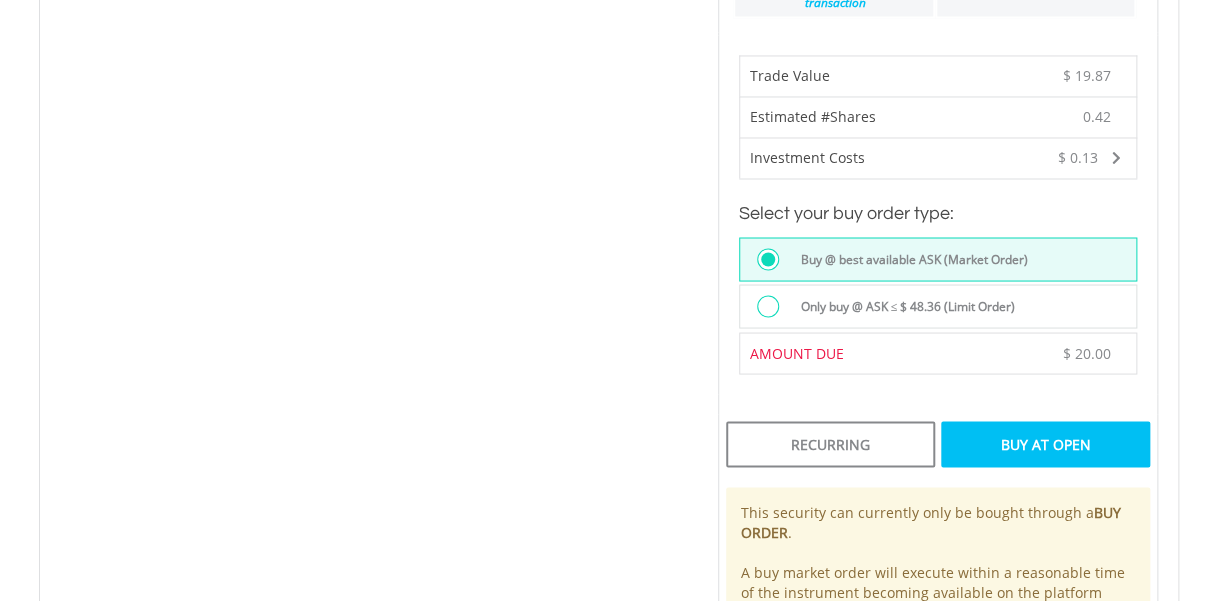 click on "Buy At Open" at bounding box center (1045, 444) 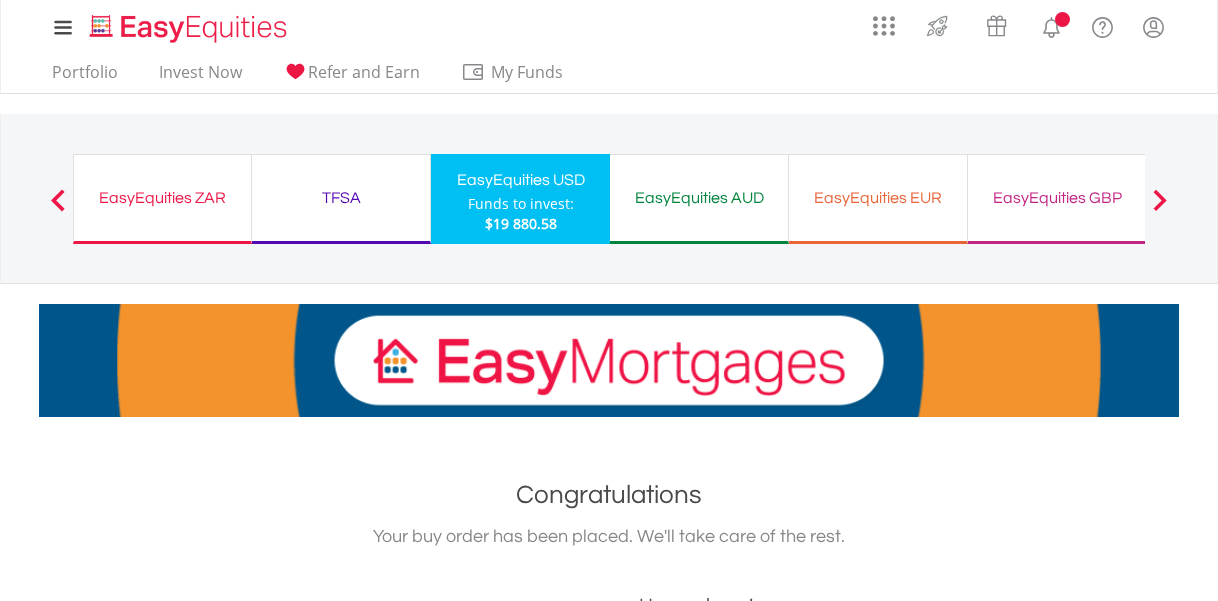 scroll, scrollTop: 0, scrollLeft: 0, axis: both 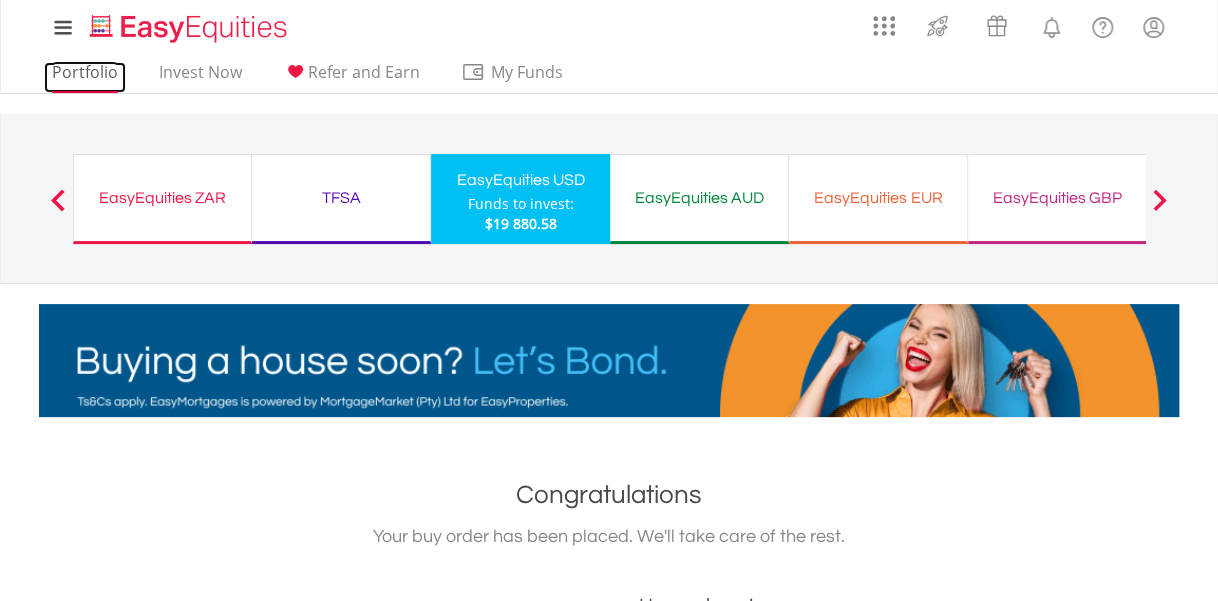 click on "Portfolio" at bounding box center (85, 77) 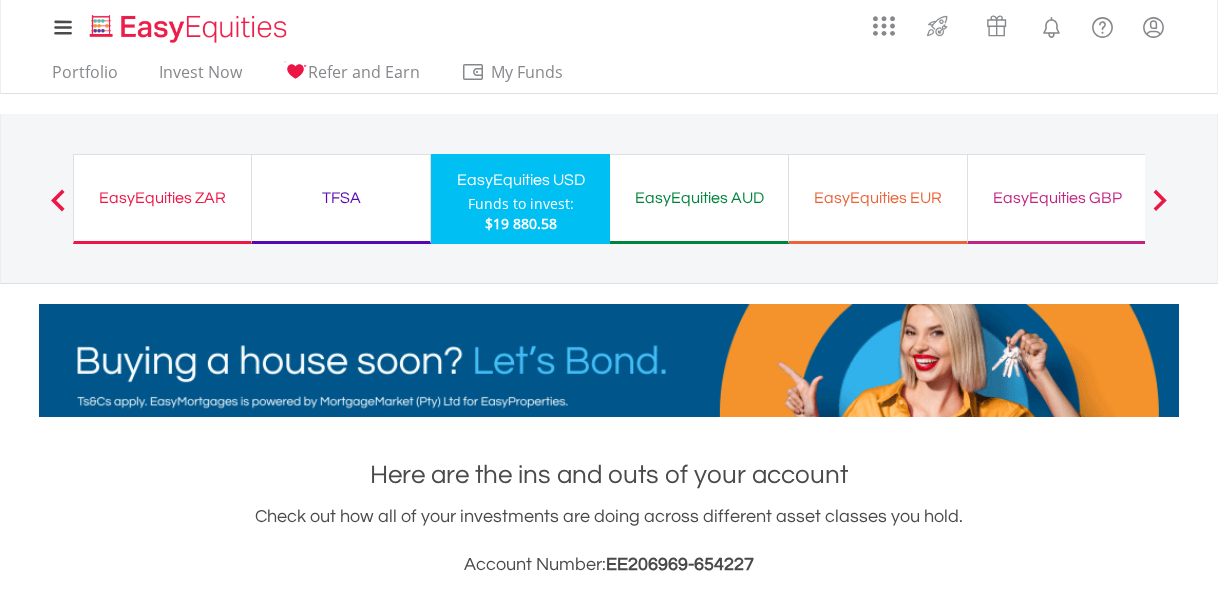 click on "Holdings
All Holdings" at bounding box center (219, 1041) 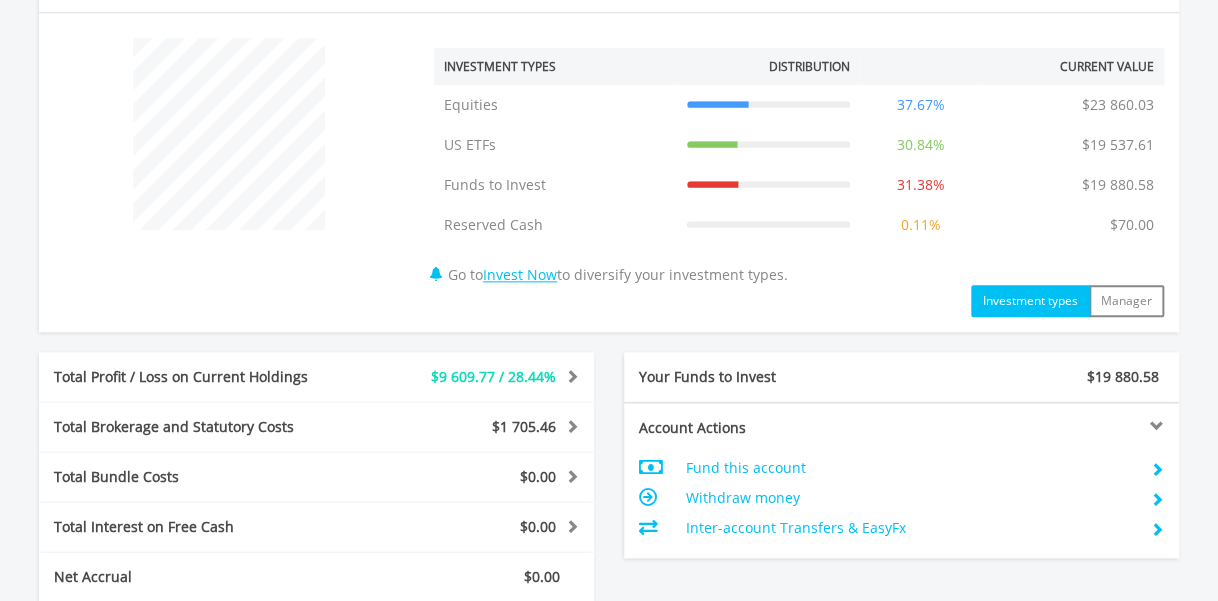 scroll, scrollTop: 1130, scrollLeft: 0, axis: vertical 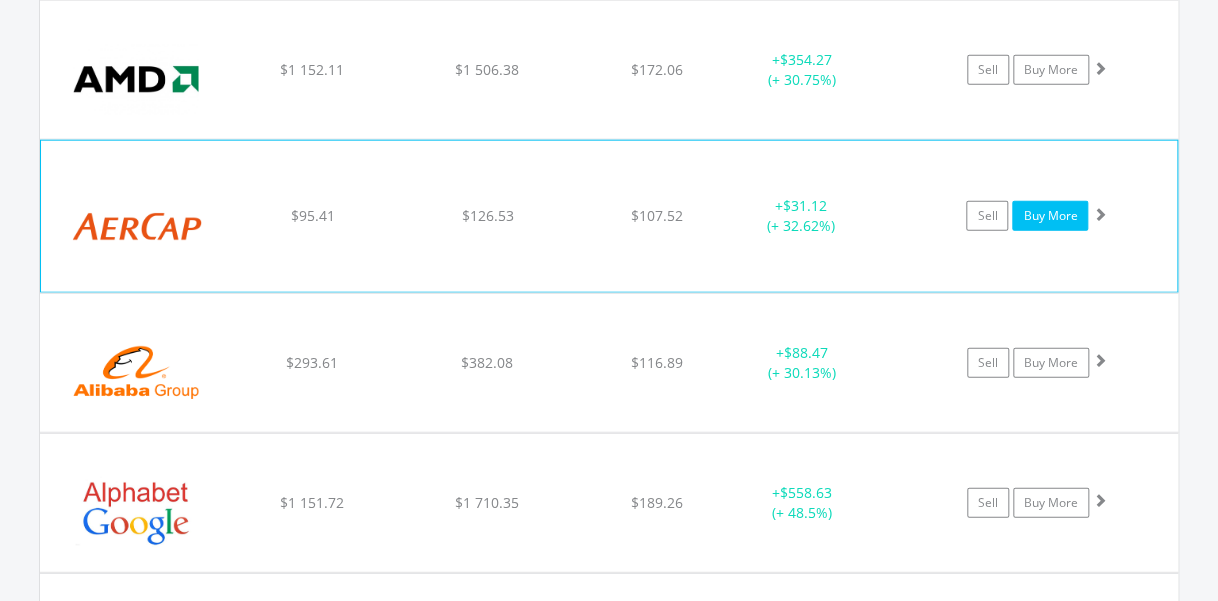click on "Buy More" at bounding box center [1050, 215] 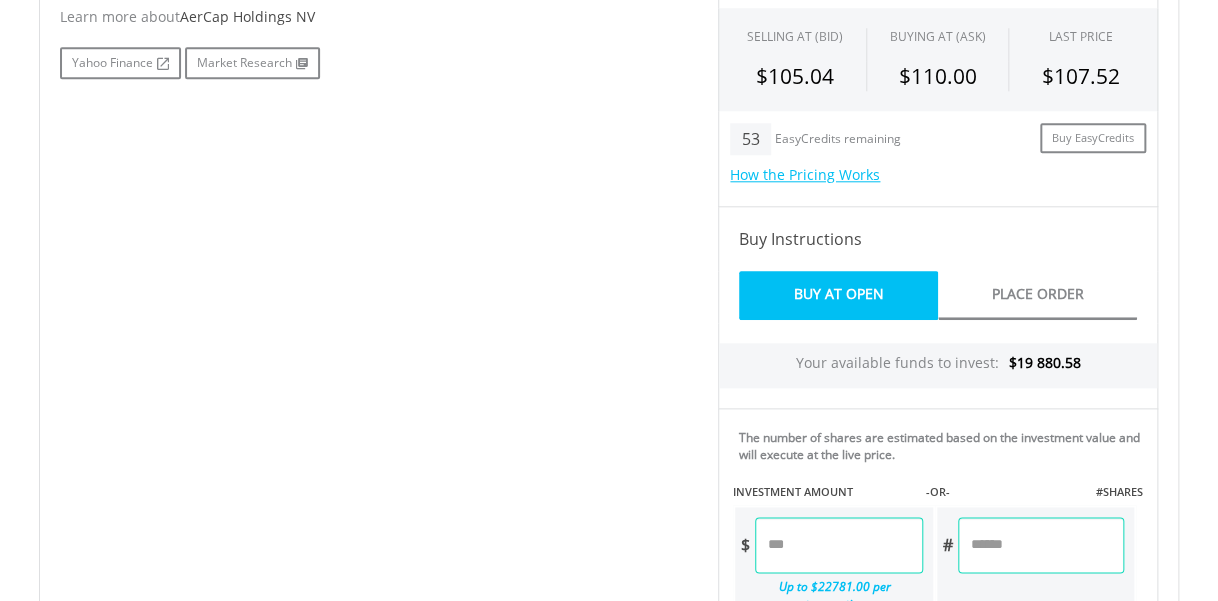 scroll, scrollTop: 1023, scrollLeft: 0, axis: vertical 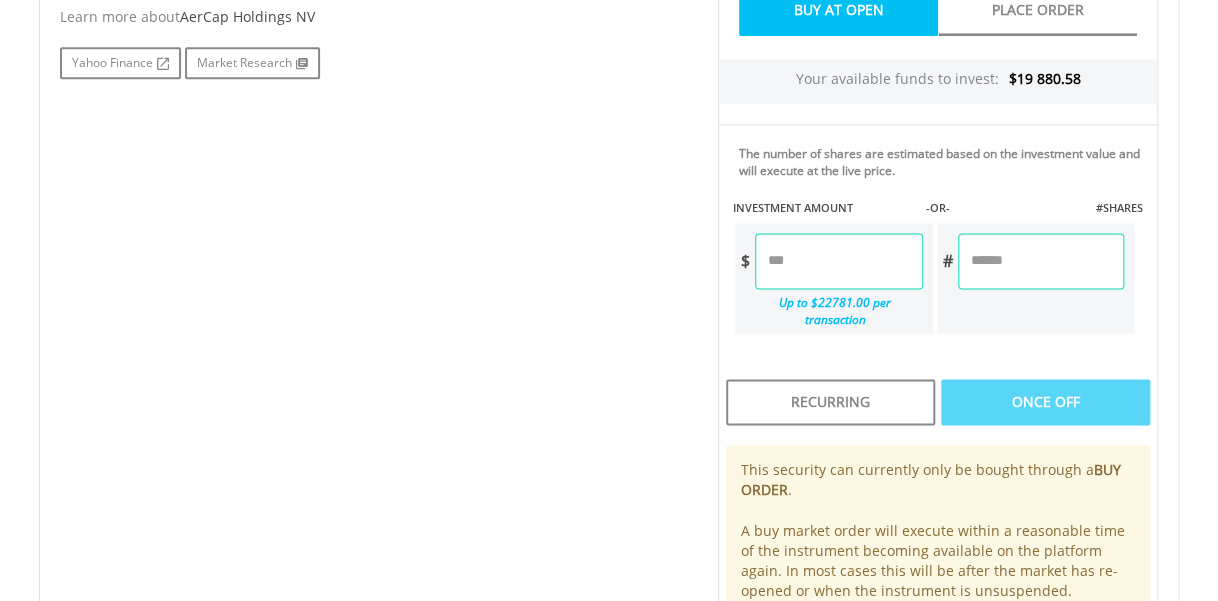 click at bounding box center [838, 261] 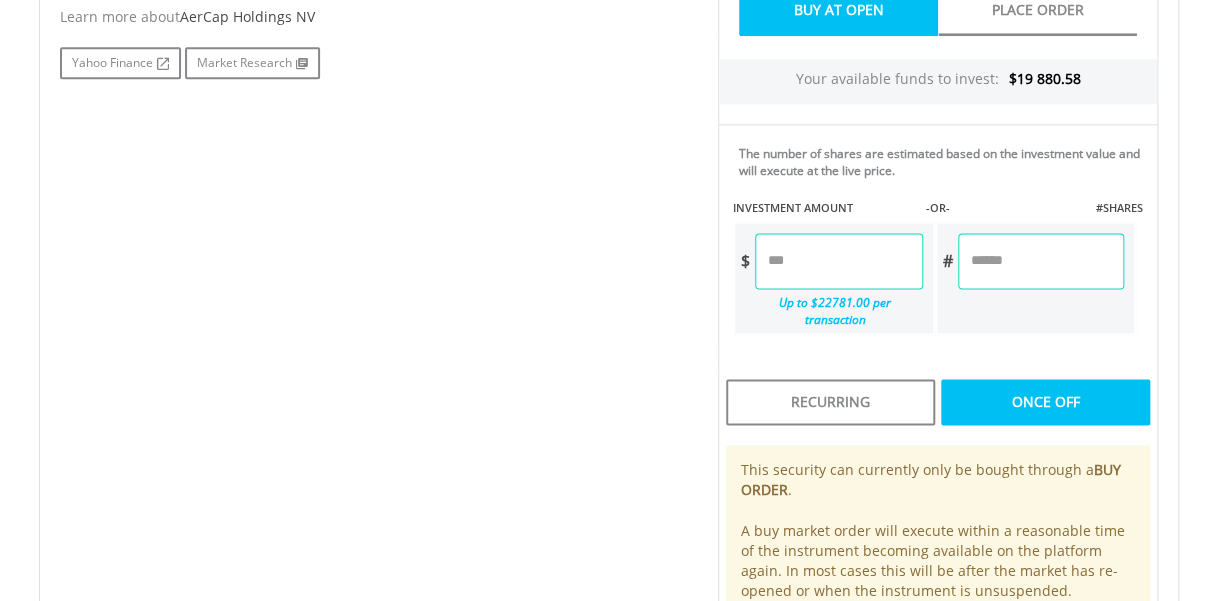 click on "No chart available.
1 MO CHANGE
-7.22%
DAILY CHANGE
-0.71%
1M
3M
6M
1Y
MAX
Chart 7 [MONTH]" at bounding box center (609, 141) 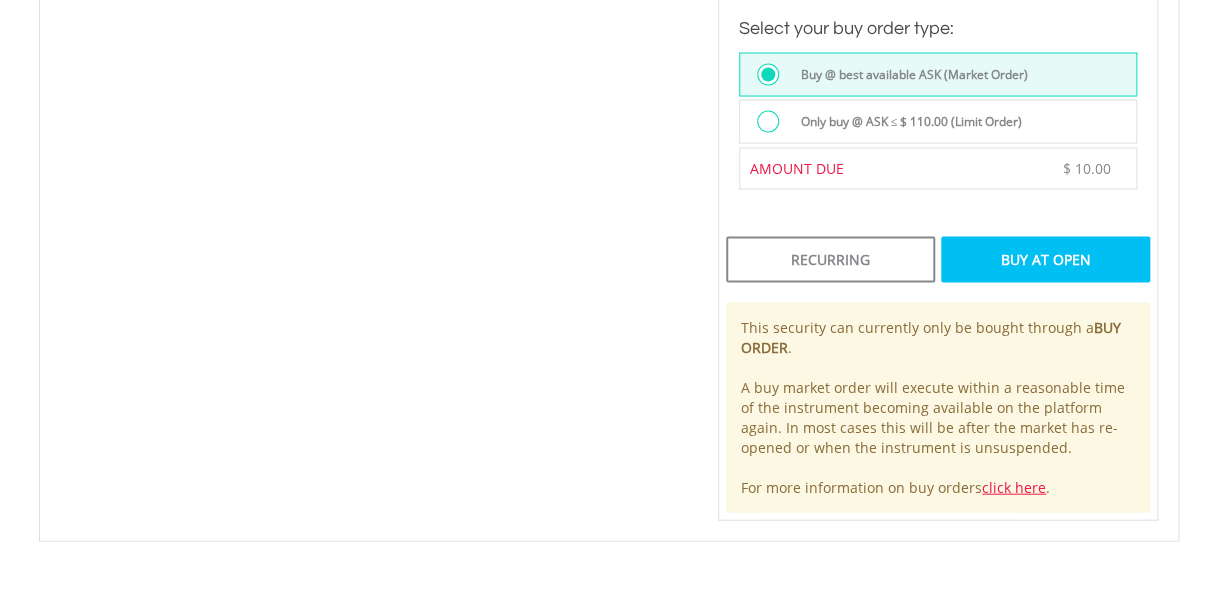 scroll, scrollTop: 1551, scrollLeft: 0, axis: vertical 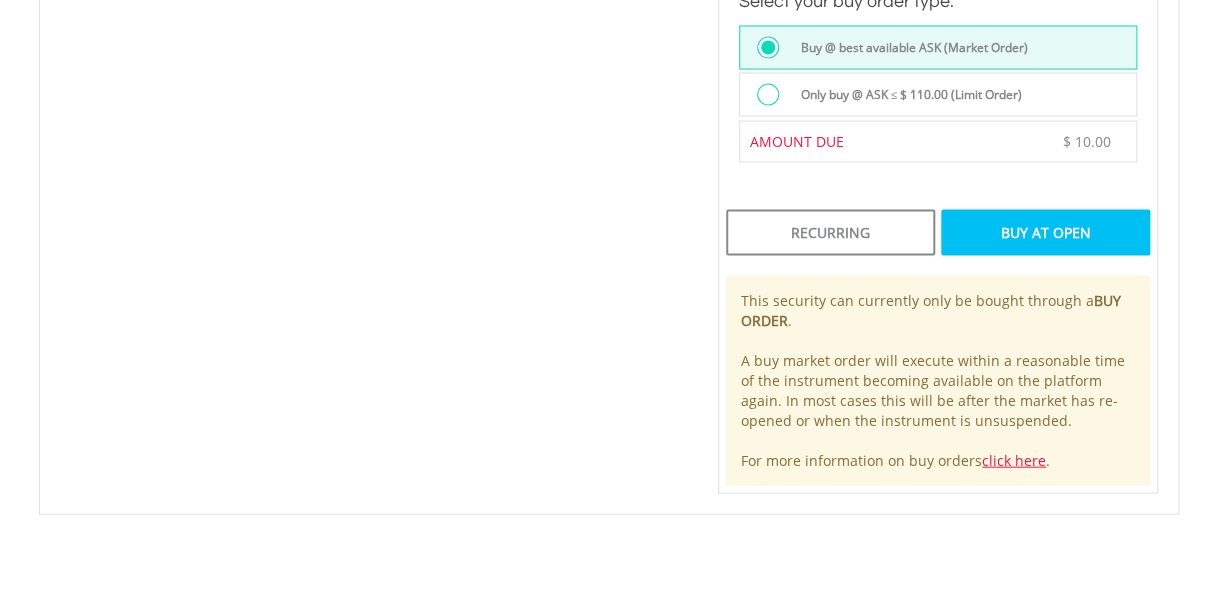 click on "Buy At Open" at bounding box center (1045, 233) 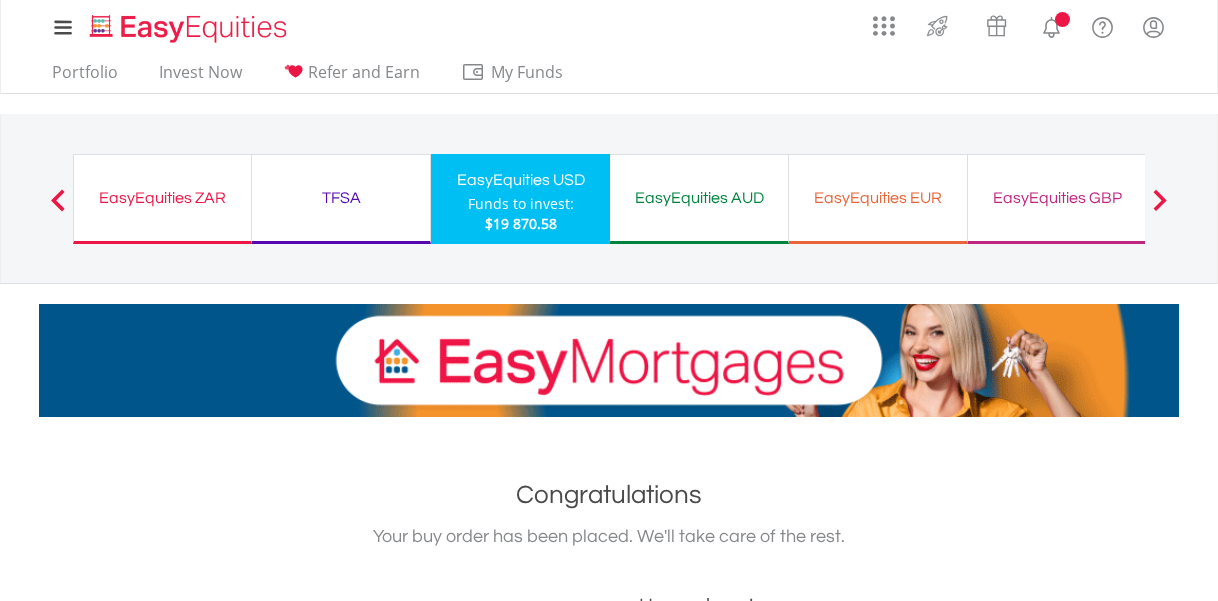 scroll, scrollTop: 0, scrollLeft: 0, axis: both 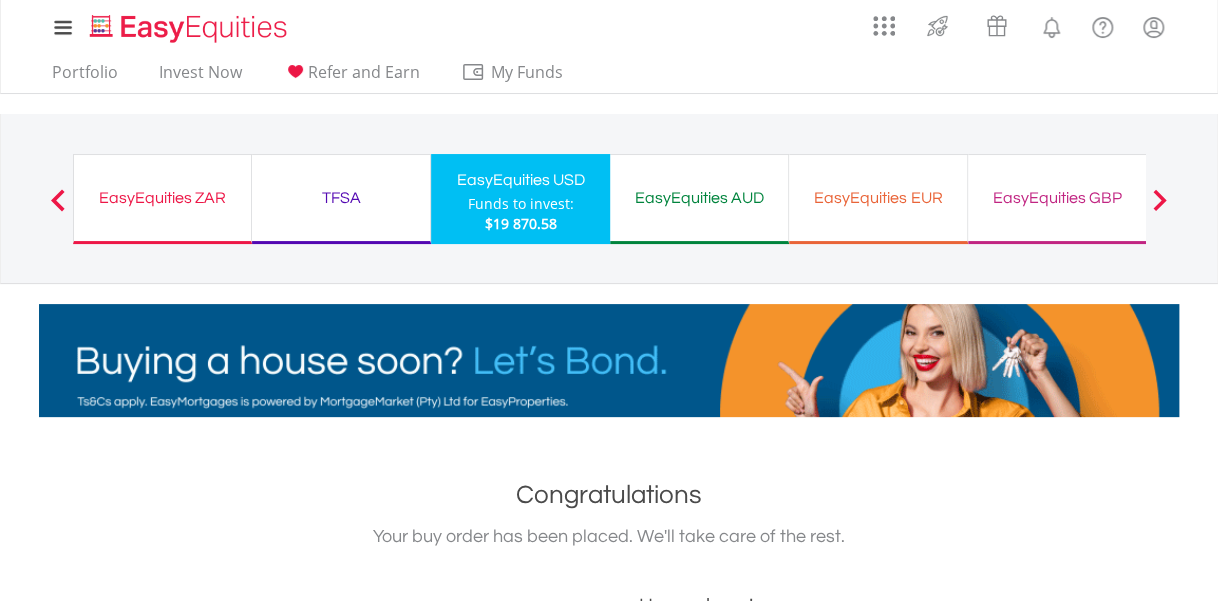 click on "Congratulations" at bounding box center (609, 495) 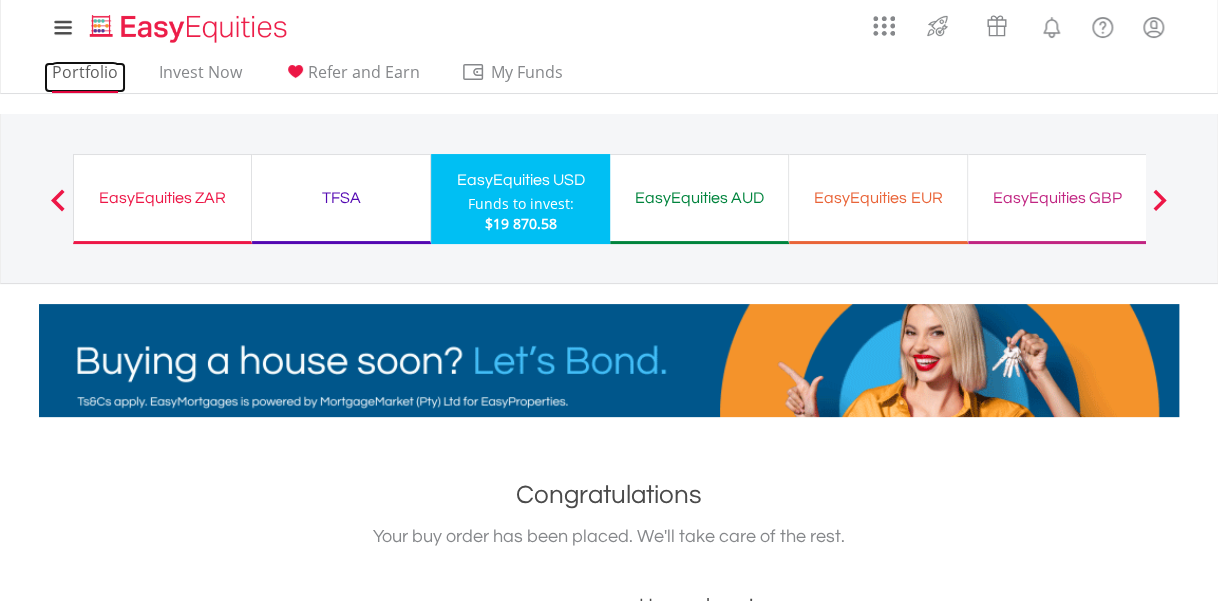 click on "Portfolio" at bounding box center [85, 77] 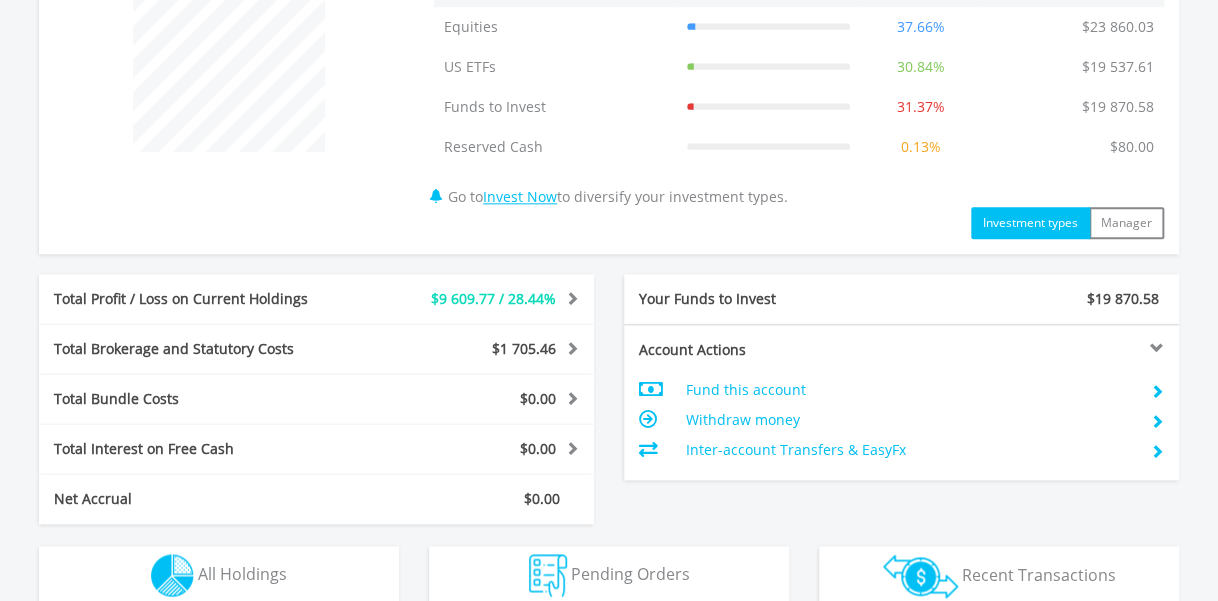 scroll, scrollTop: 1168, scrollLeft: 0, axis: vertical 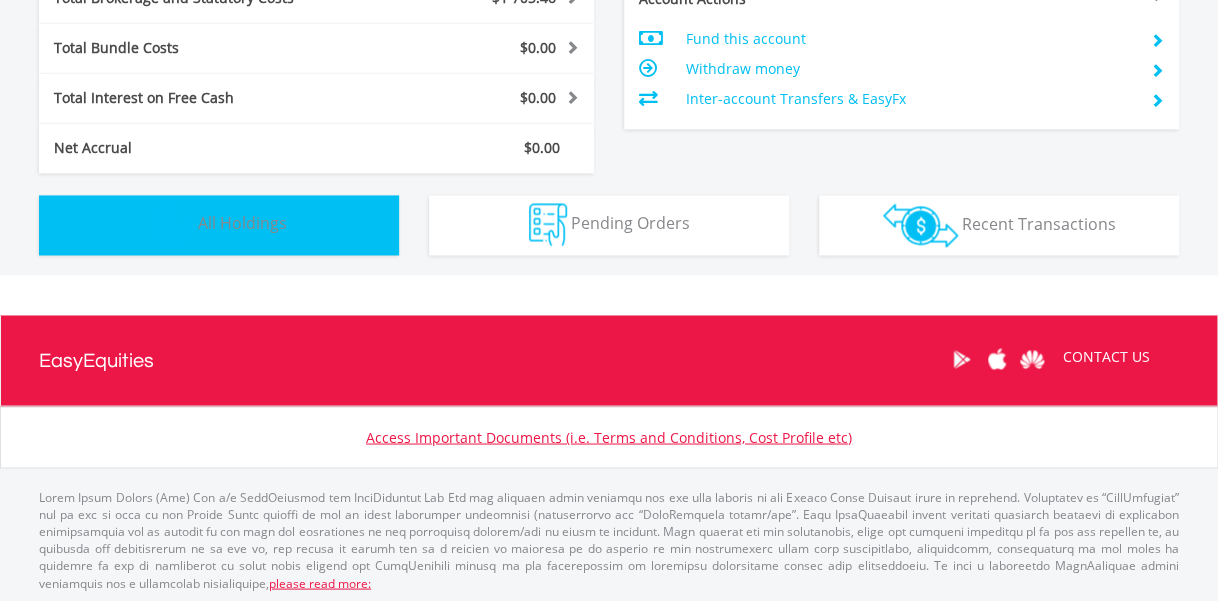 click on "Holdings
All Holdings" at bounding box center (219, 225) 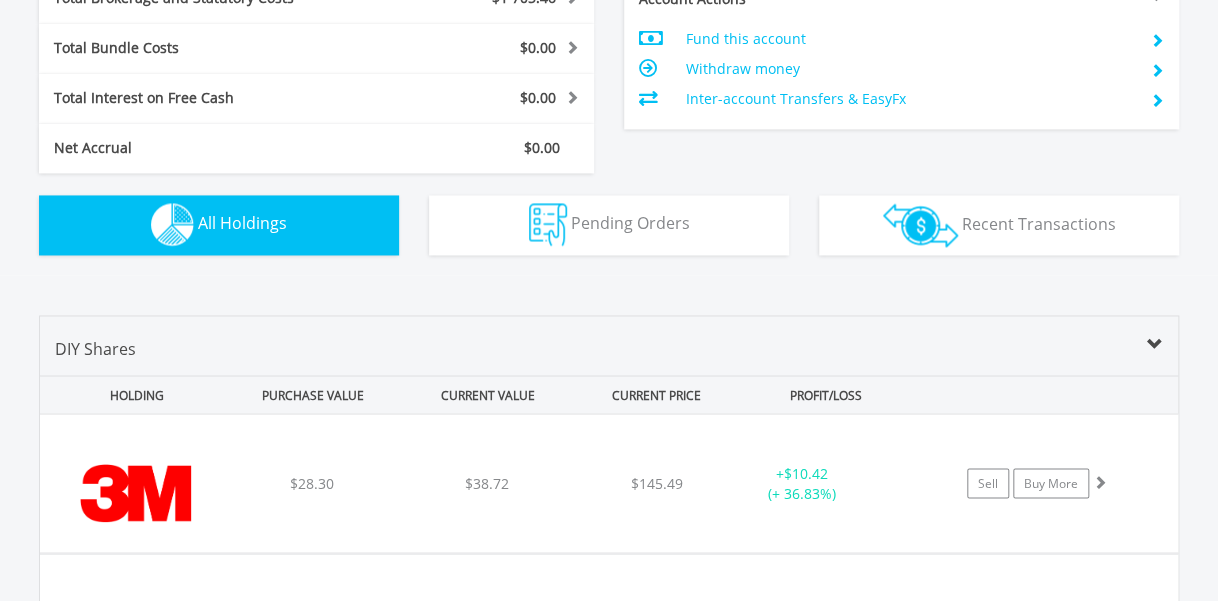 scroll, scrollTop: 1480, scrollLeft: 0, axis: vertical 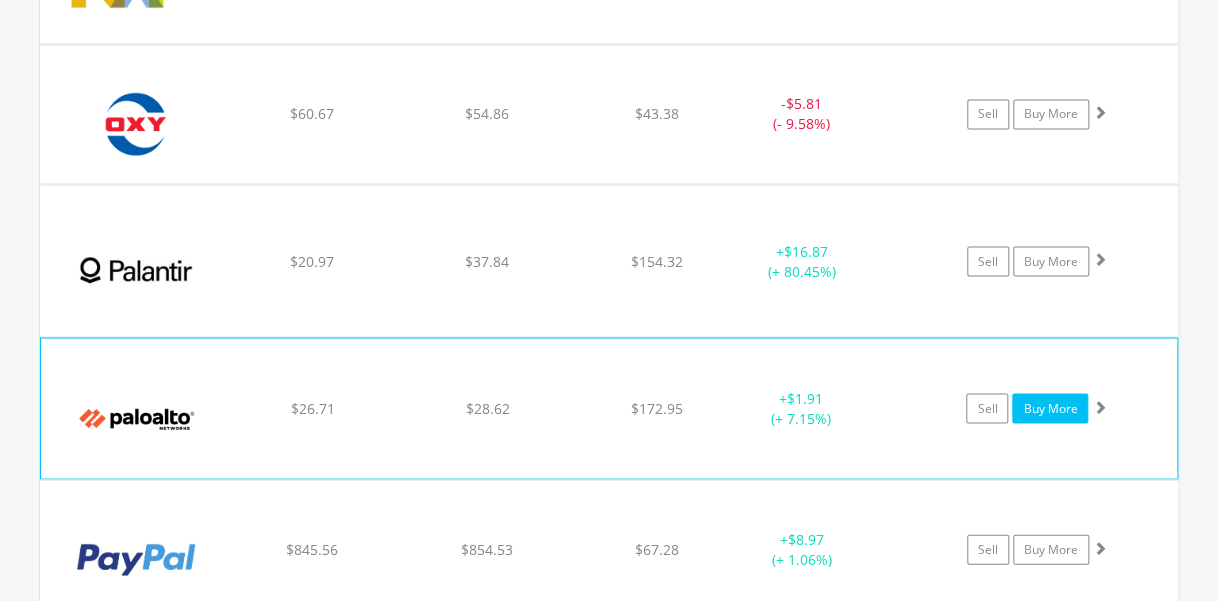 click on "Buy More" at bounding box center (1050, 408) 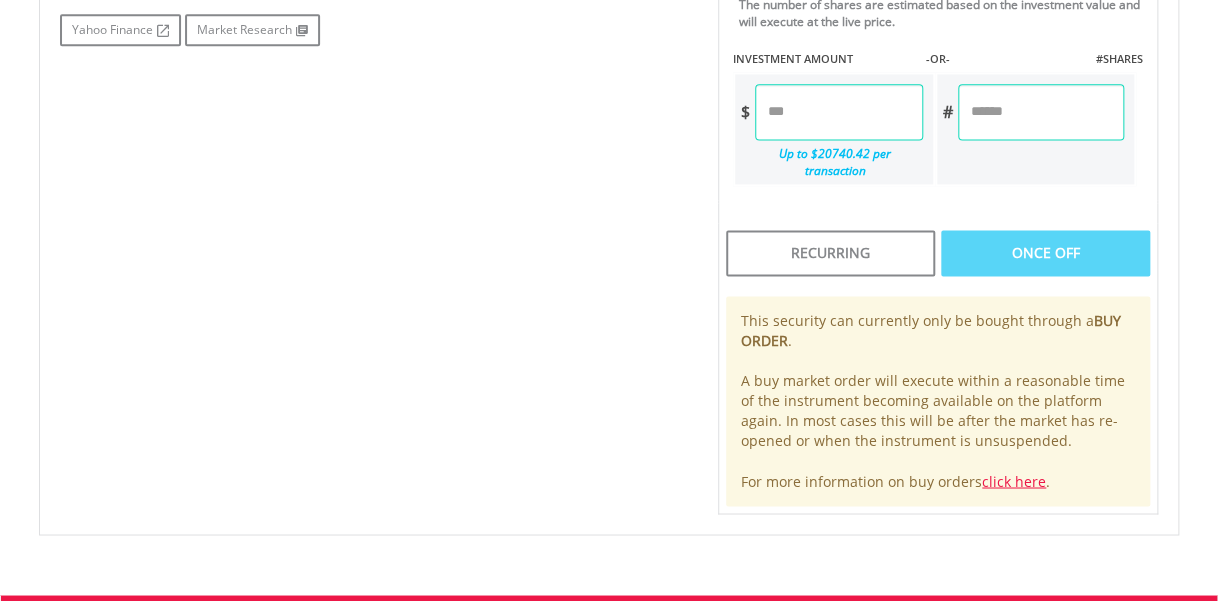 scroll, scrollTop: 1056, scrollLeft: 0, axis: vertical 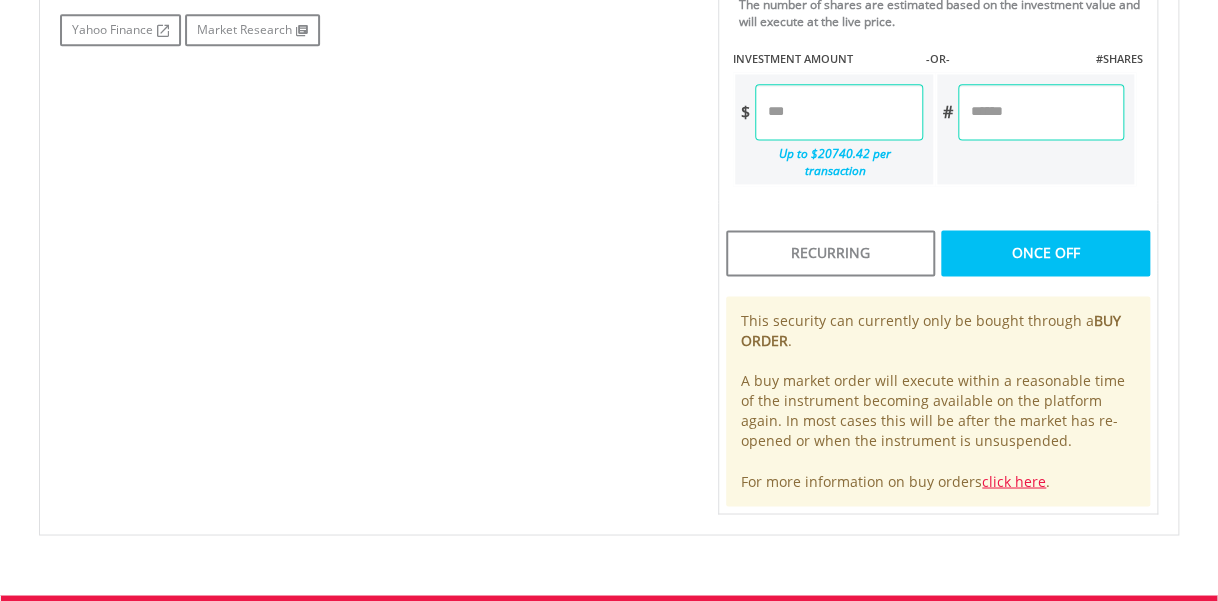 click on "No chart available.
1 MO CHANGE
-14.31%
DAILY CHANGE
-0.26%
1M
3M
6M
1Y
MAX
Chart 7 Jul" at bounding box center [609, 51] 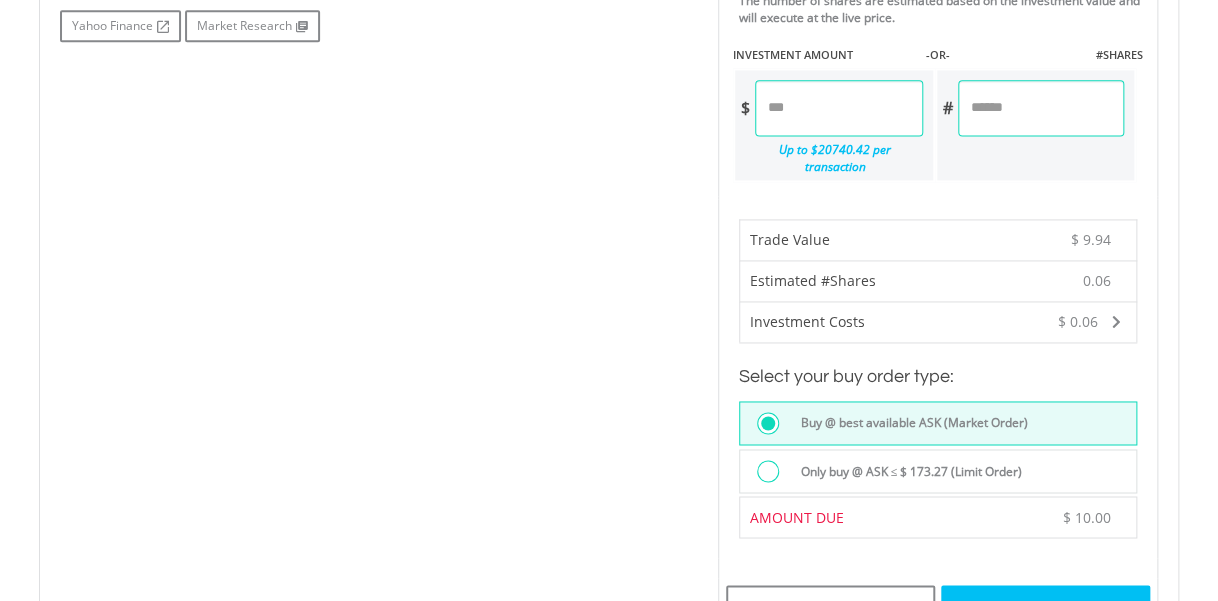 scroll, scrollTop: 1267, scrollLeft: 0, axis: vertical 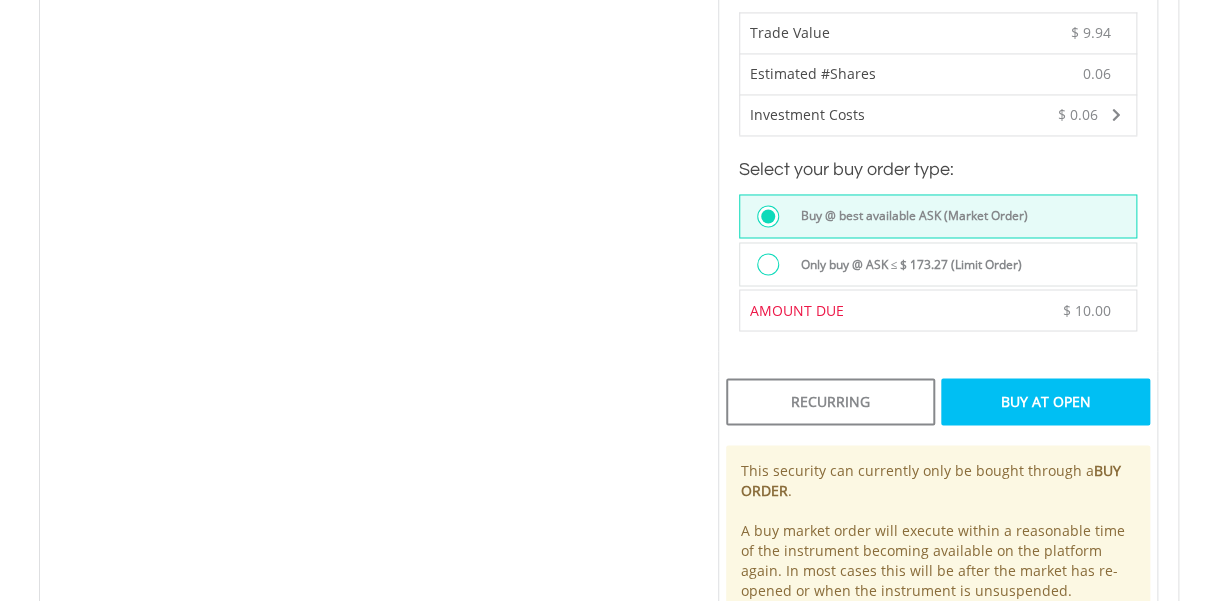 click on "Buy At Open" at bounding box center [1045, 401] 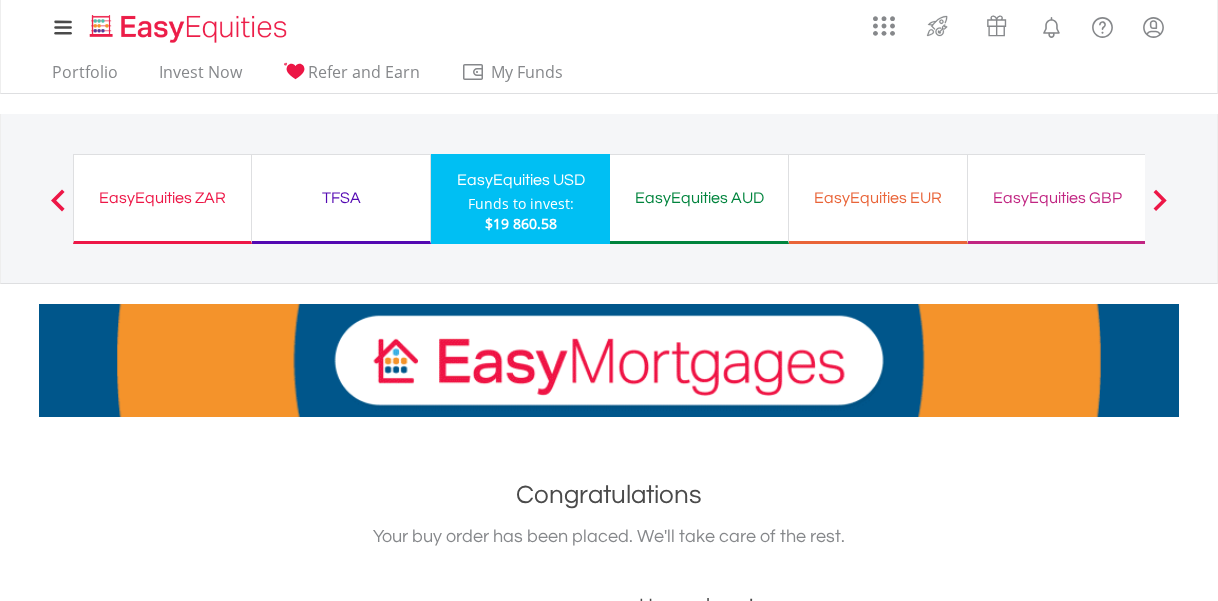 scroll, scrollTop: 0, scrollLeft: 0, axis: both 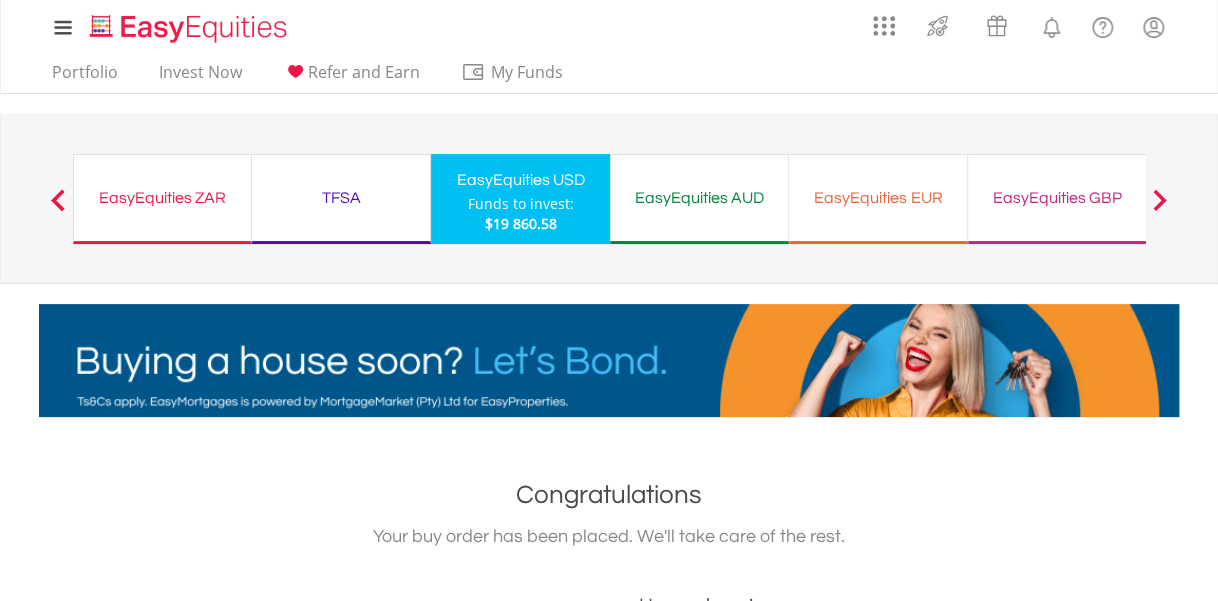 click on "Congratulations
Your buy order has been placed. We'll take care of the rest." at bounding box center (609, 514) 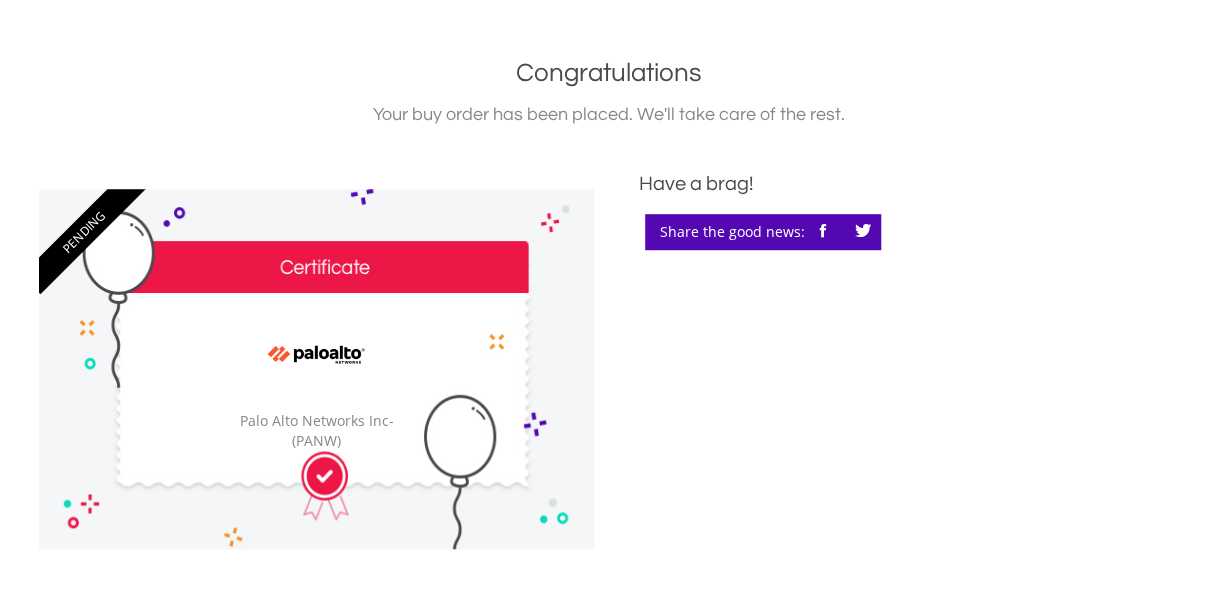 scroll, scrollTop: 0, scrollLeft: 0, axis: both 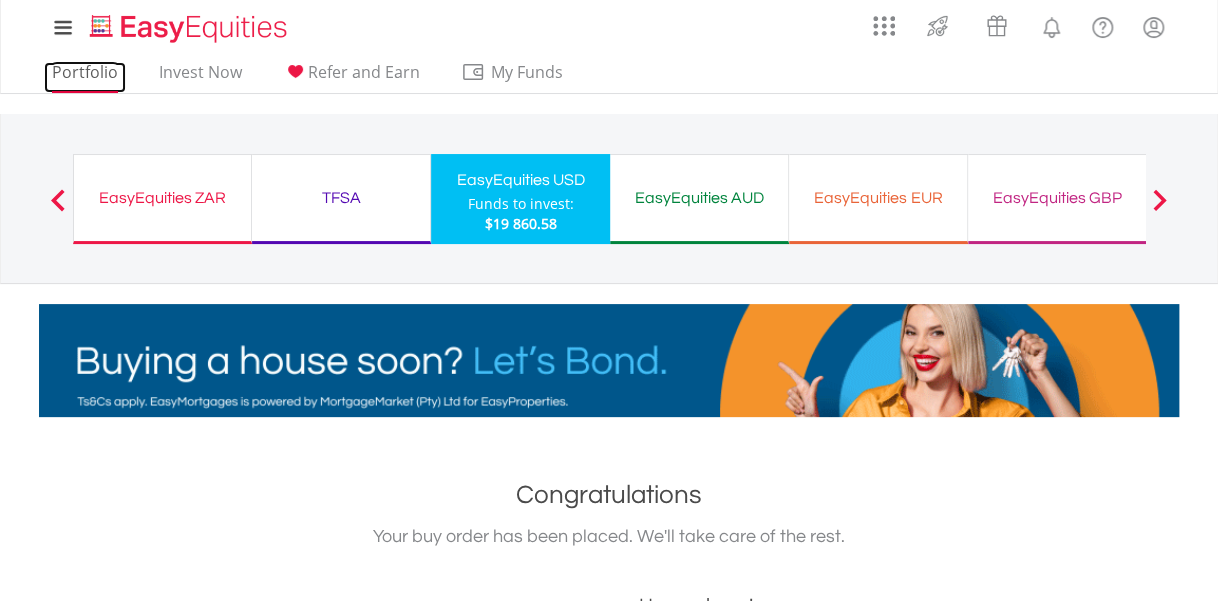 click on "Portfolio" at bounding box center [85, 77] 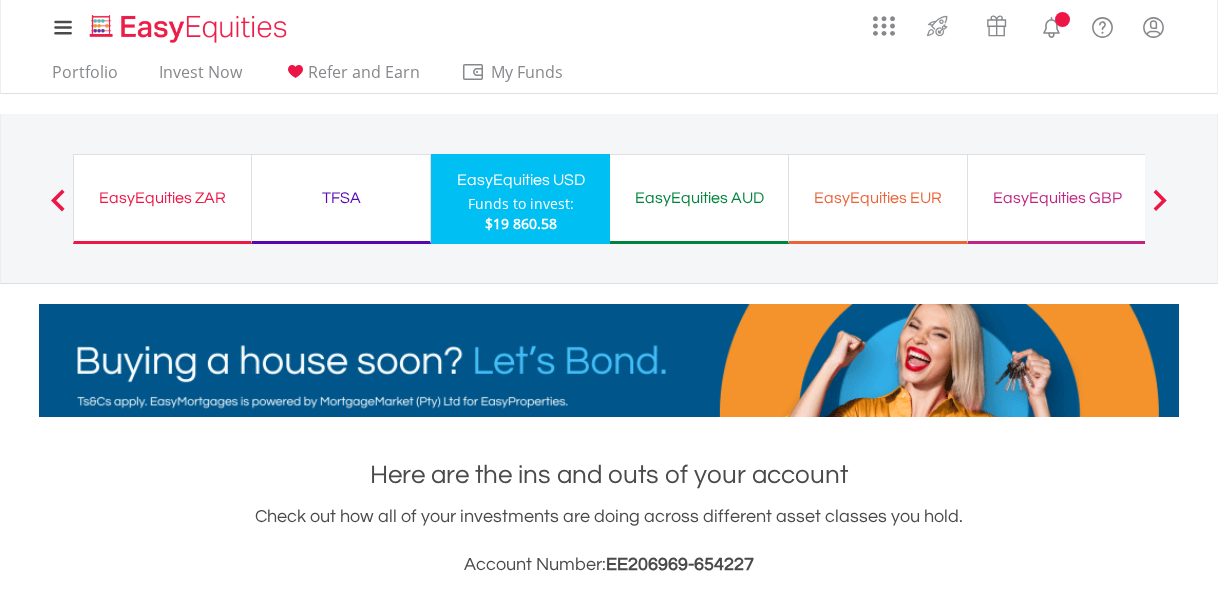 click on "Holdings
All Holdings" at bounding box center (219, 1393) 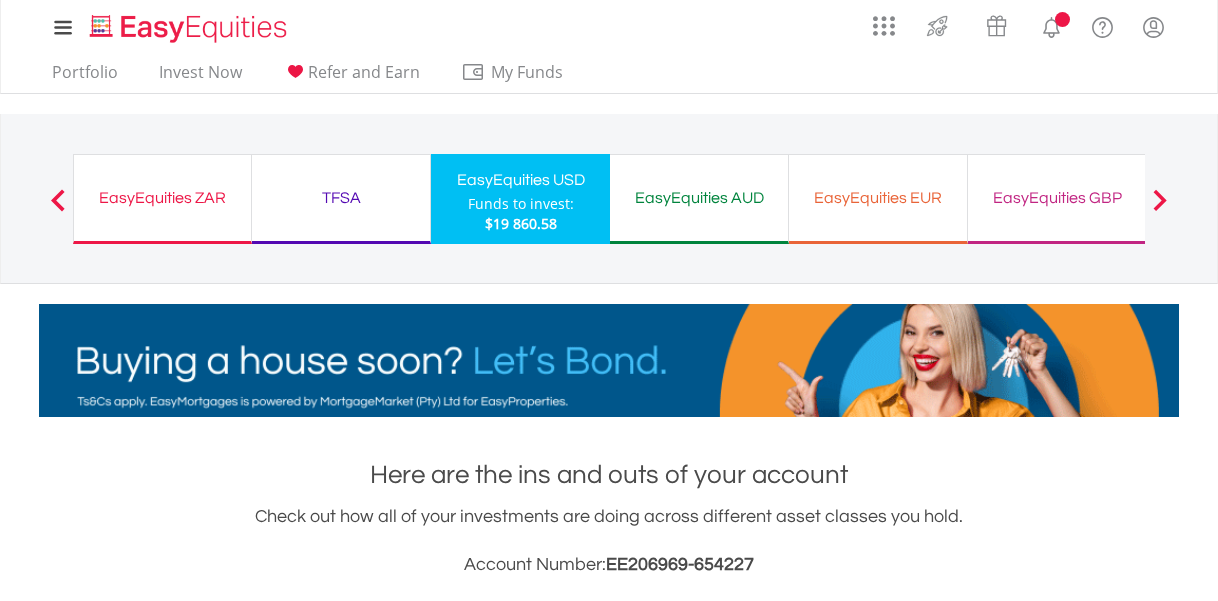 scroll, scrollTop: 1168, scrollLeft: 0, axis: vertical 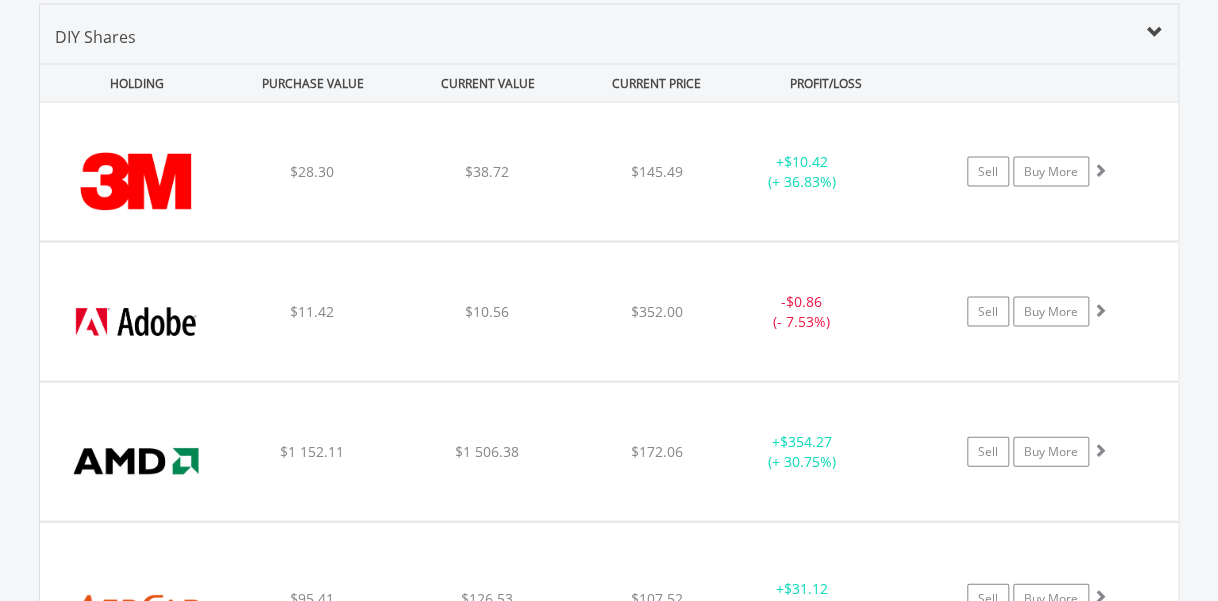 click on "Value View
Share View
DIY Shares
HOLDING
PURCHASE VALUE
CURRENT VALUE
CURRENT PRICE
PROFIT/LOSS
﻿
3M Co
$28.30
$38.72
$145.49
+  $10.42 (+ 36.83%)
Sell
Buy More" at bounding box center (609, 6886) 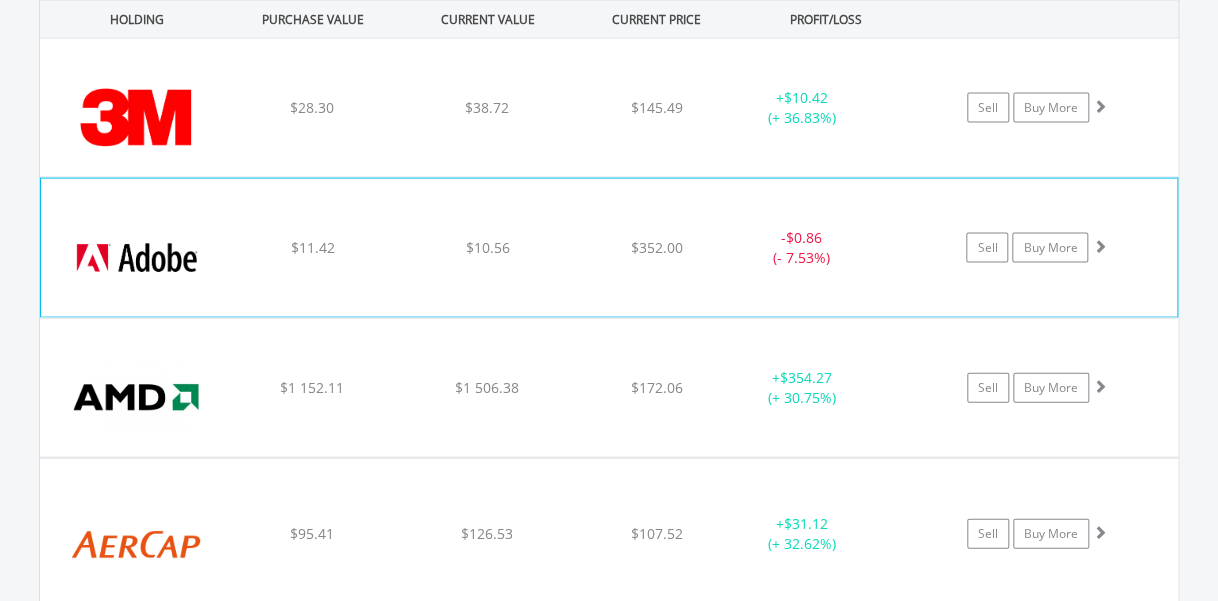 scroll, scrollTop: 1586, scrollLeft: 0, axis: vertical 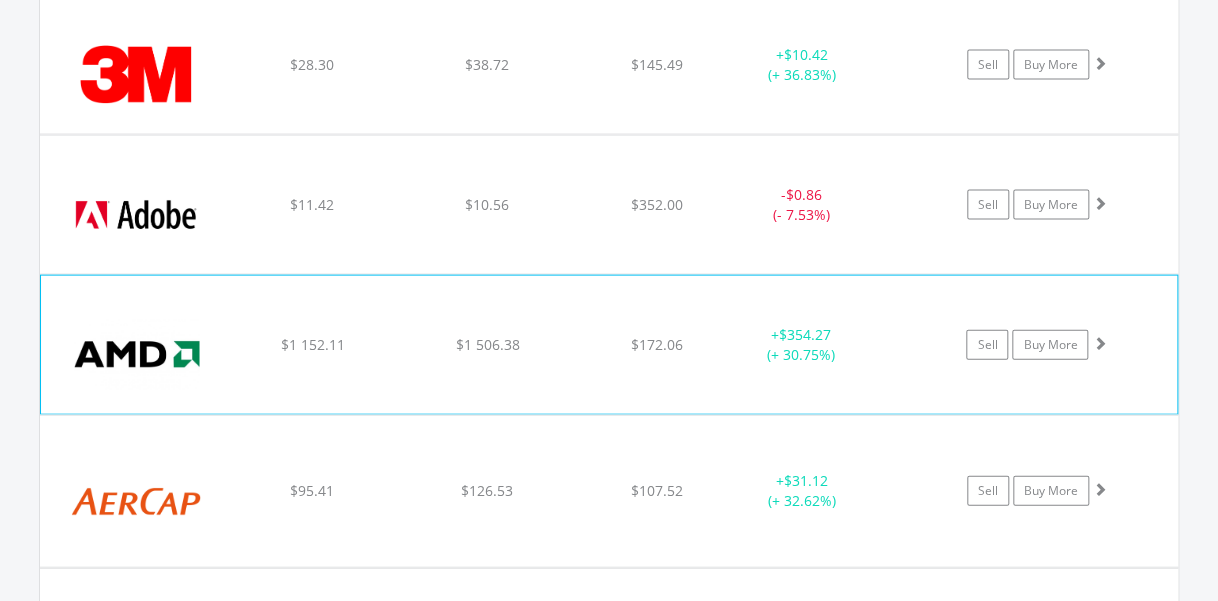click on "$172.06" at bounding box center [656, 65] 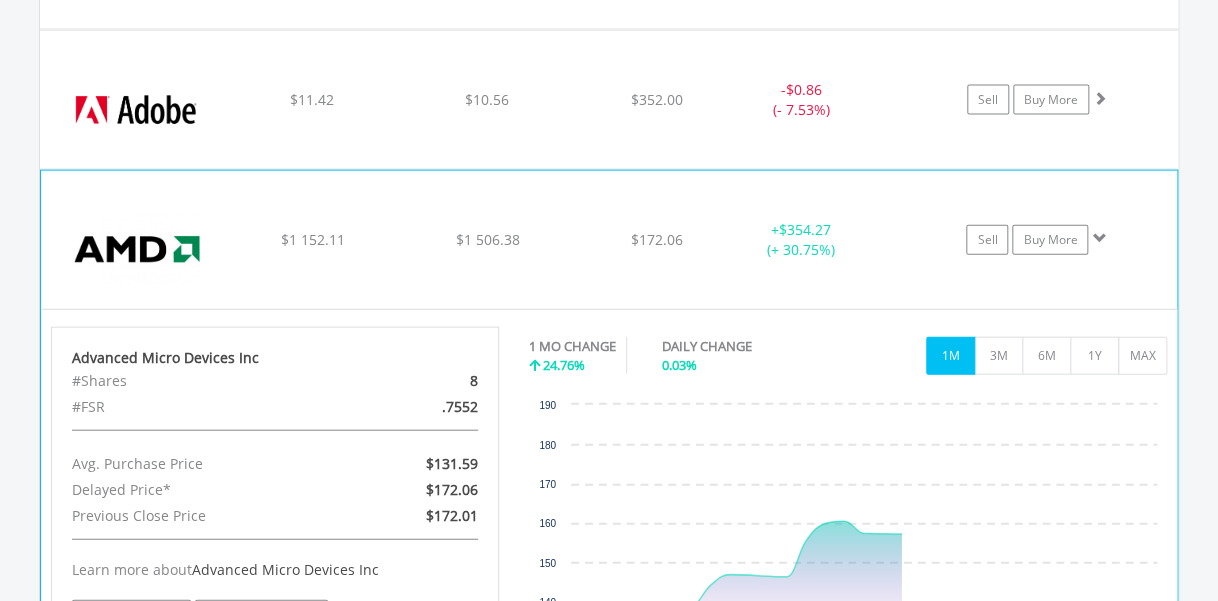 scroll, scrollTop: 1797, scrollLeft: 0, axis: vertical 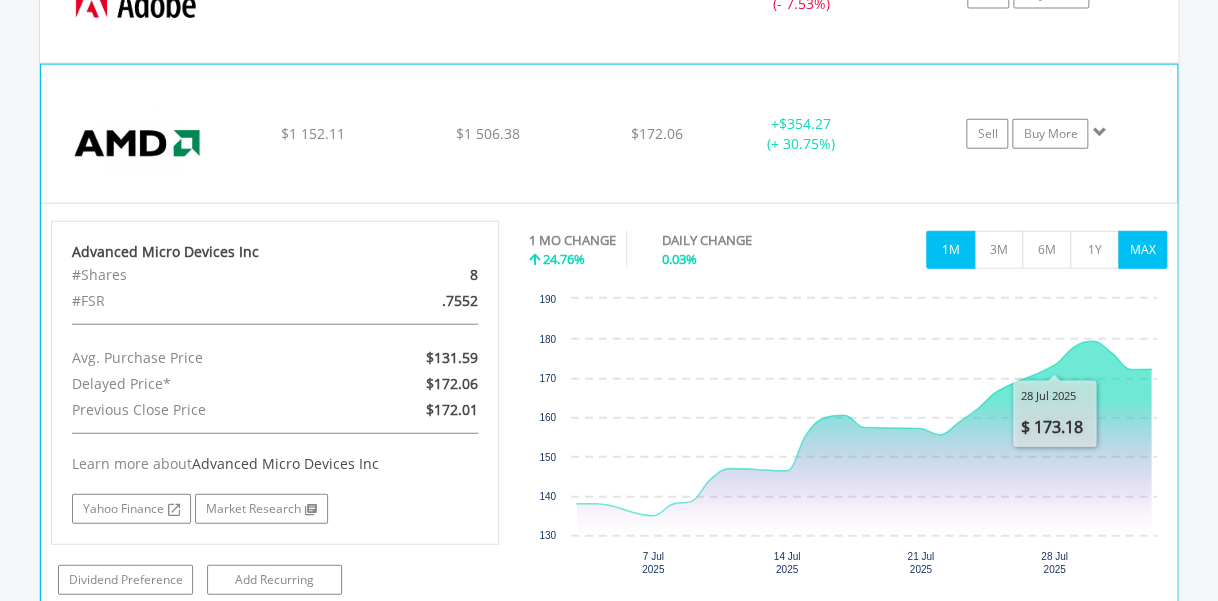 click on "MAX" at bounding box center (1142, 250) 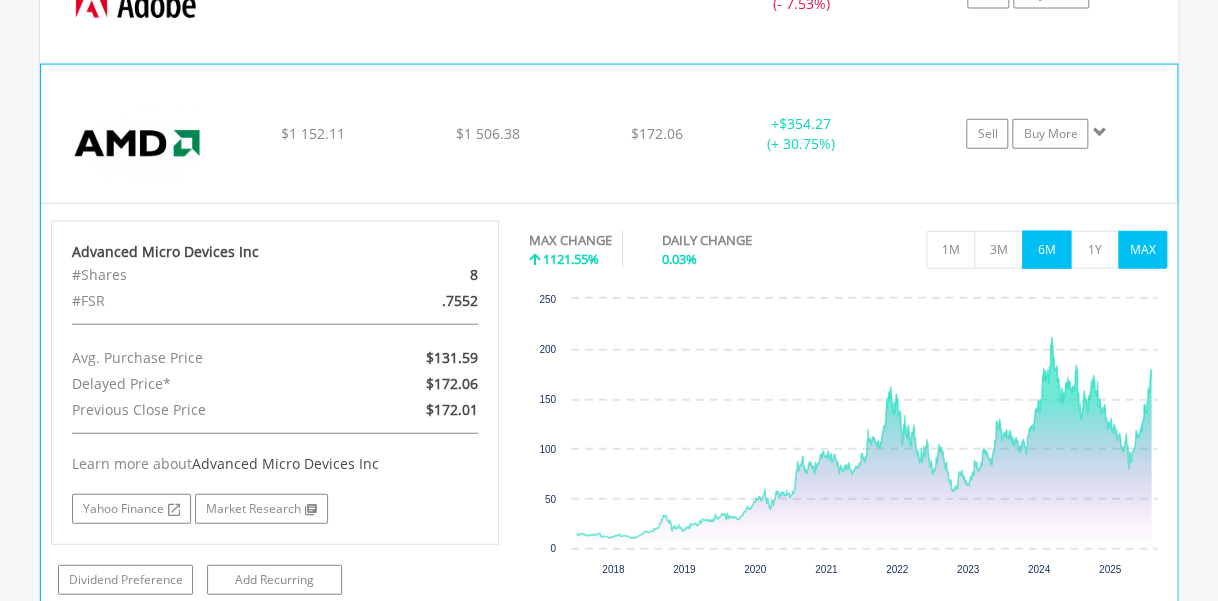 click on "6M" at bounding box center (1046, 250) 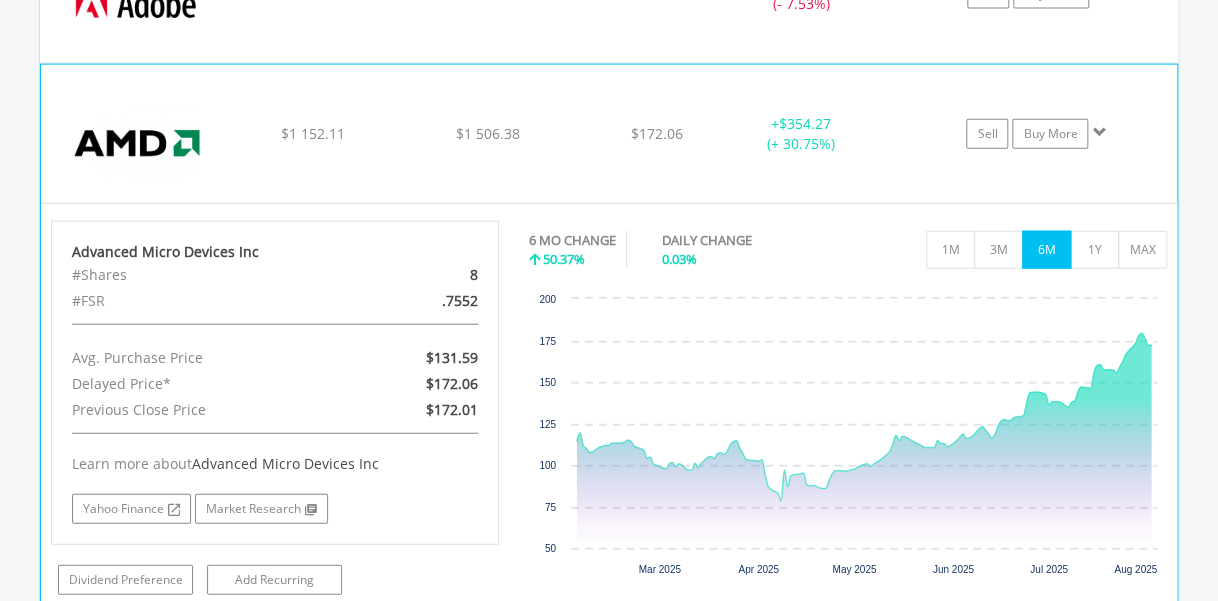 click on "The chart has 1 X axis displaying xA0. Data ranges from [DATE] to [DATE]." at bounding box center [609, -146] 